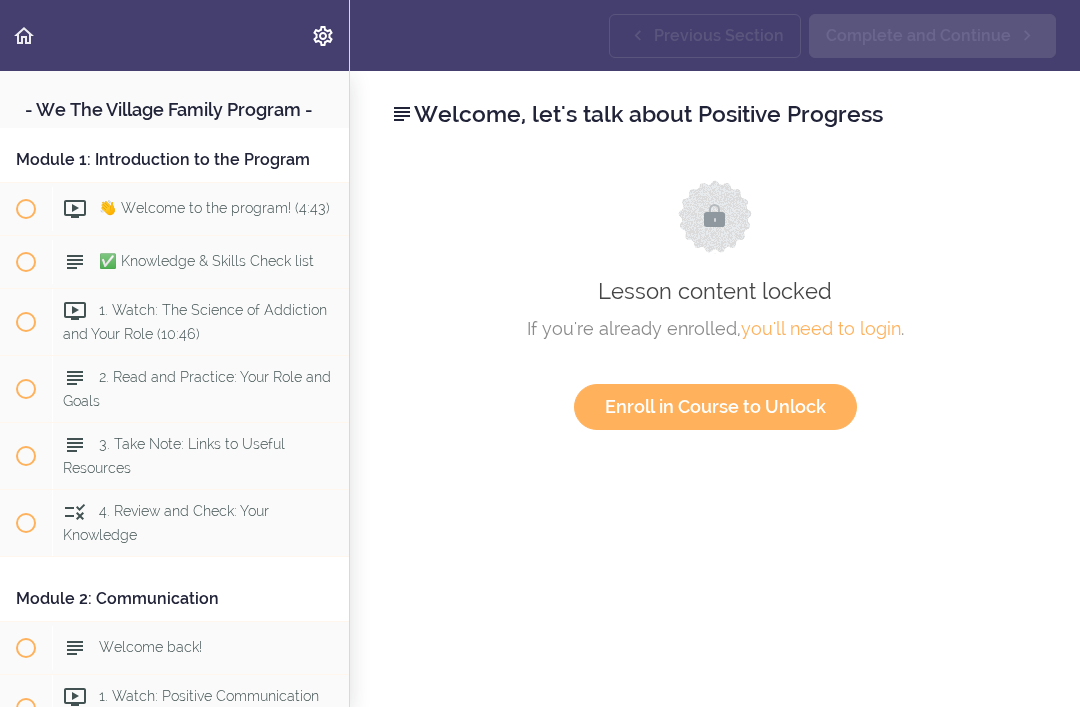 scroll, scrollTop: 0, scrollLeft: 0, axis: both 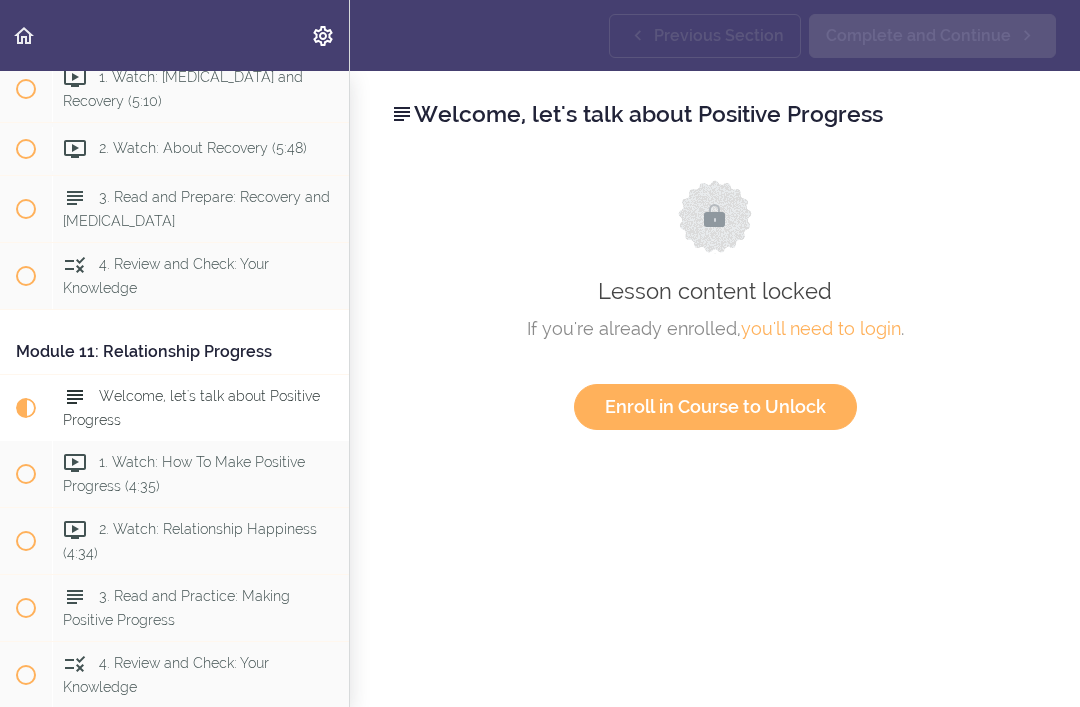 click on "you'll need to login" at bounding box center (821, 328) 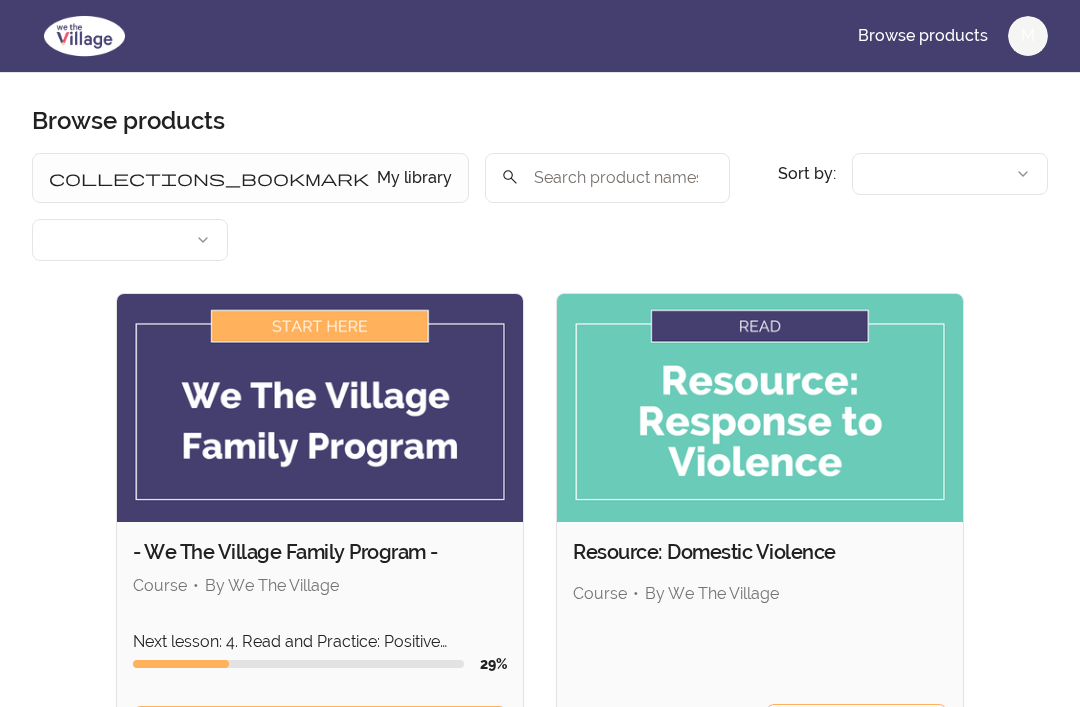 type 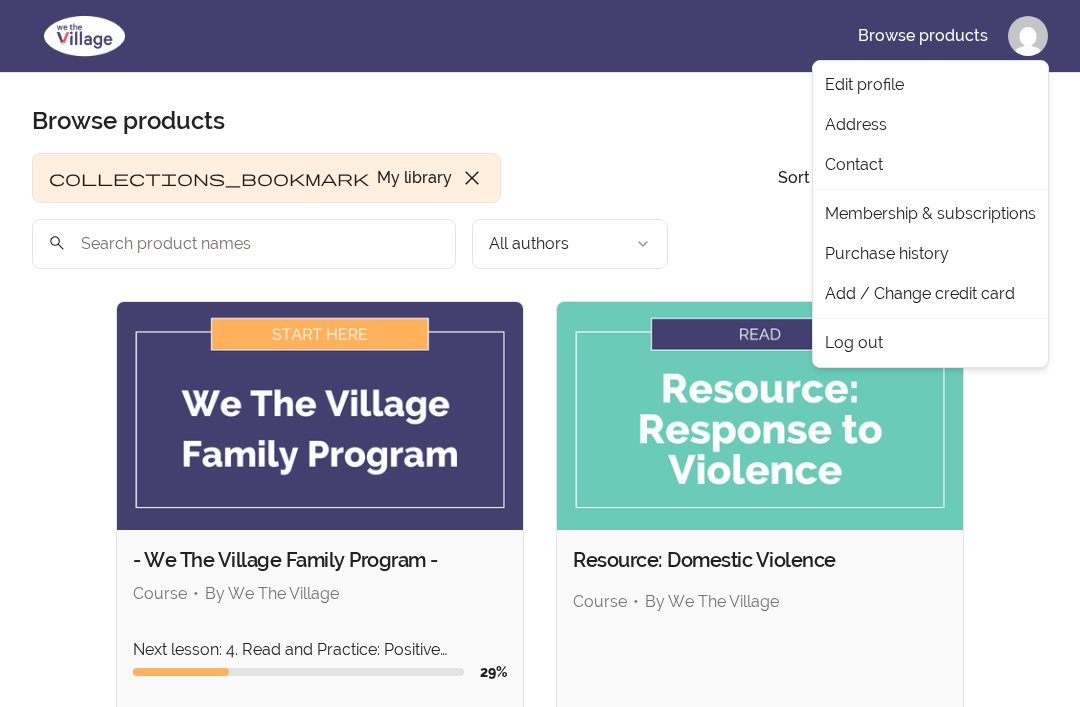 click on "Skip to main content Main menu Includes navigation links and user settings Browse products Browse products Product filters: collections_bookmark My library close Sort by: import_export In progress search All authors Sort by: import_export In progress - We The Village Family Program - Course By We The Village Next lesson: 4. Read and Practice: Positive Reinforcement 29 % View content Resource: Domestic Violence Course By We The Village check Complete Revisit content Resource: Overdose & Trauma Course By We The Village check Complete Revisit content 3 products found ©  2025  We The Village Terms of Use Privacy Policy
Edit profile Address Contact Membership & subscriptions Purchase history Add / Change credit card Log out" at bounding box center (540, 768) 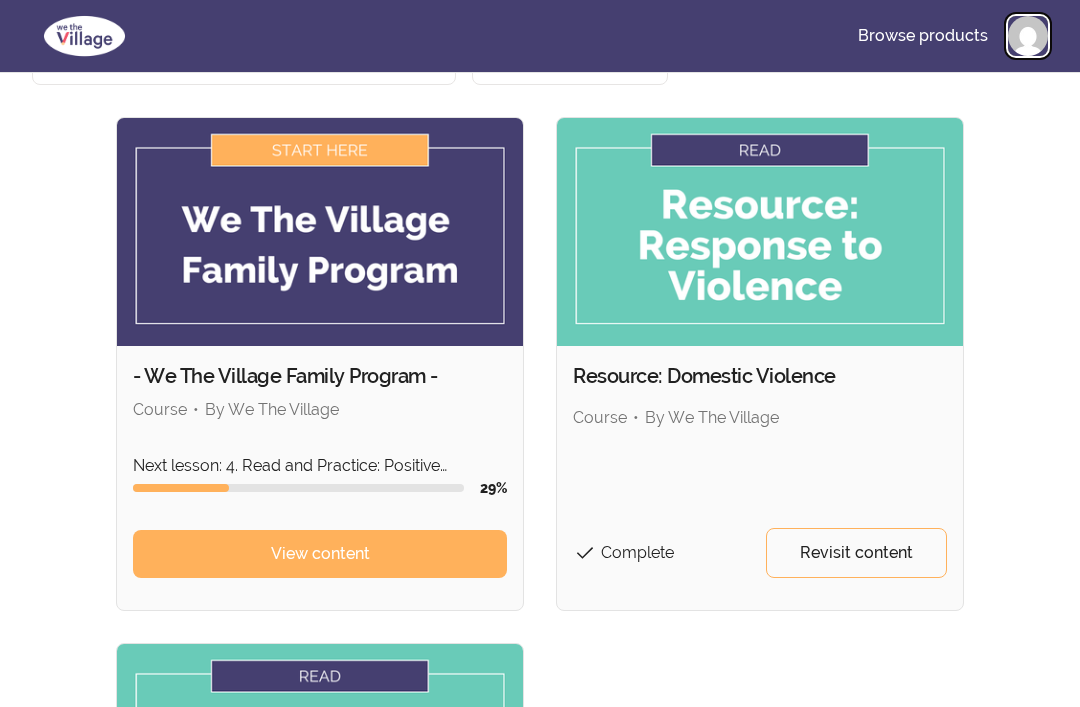 scroll, scrollTop: 188, scrollLeft: 0, axis: vertical 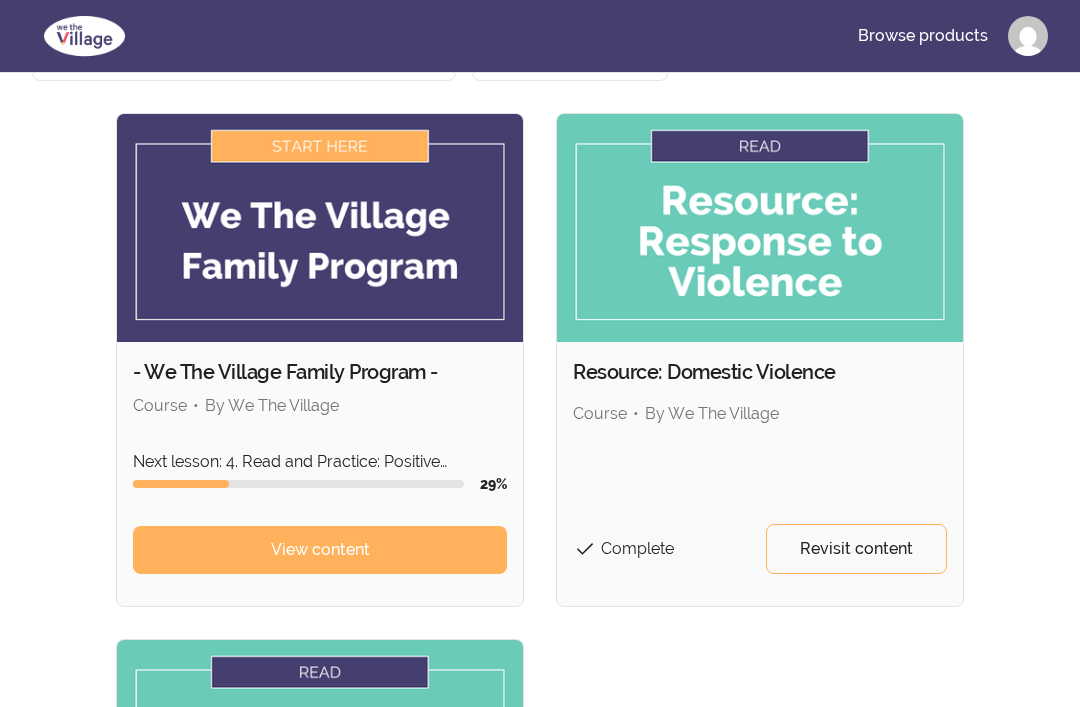 click on "View content" at bounding box center (320, 550) 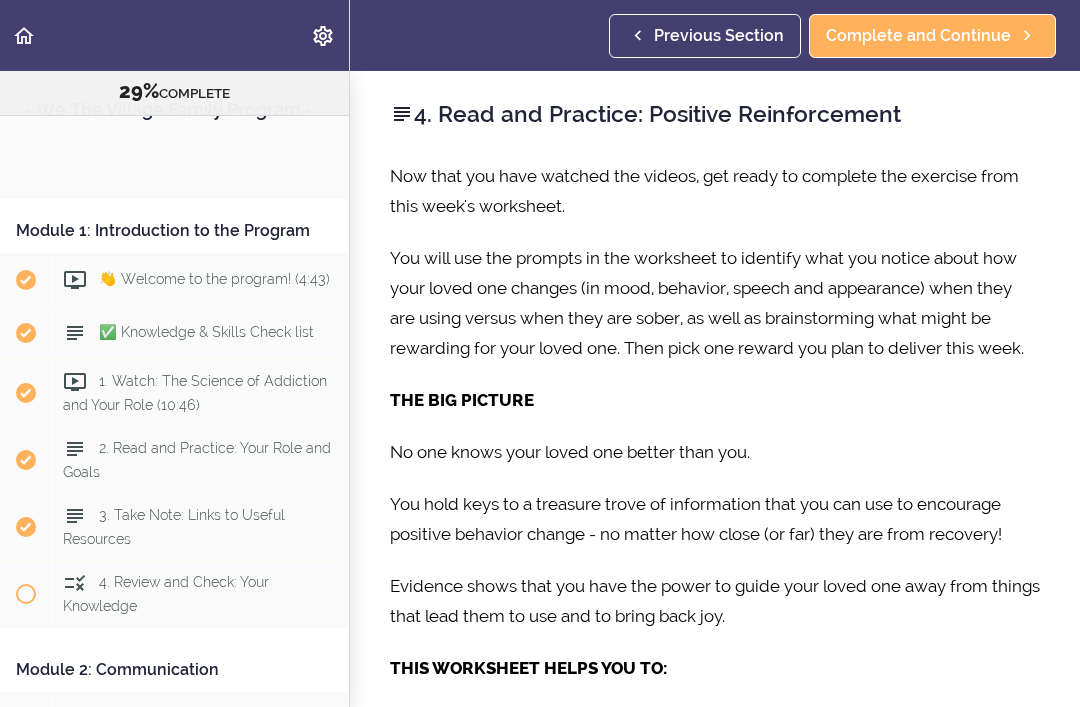 scroll, scrollTop: 0, scrollLeft: 0, axis: both 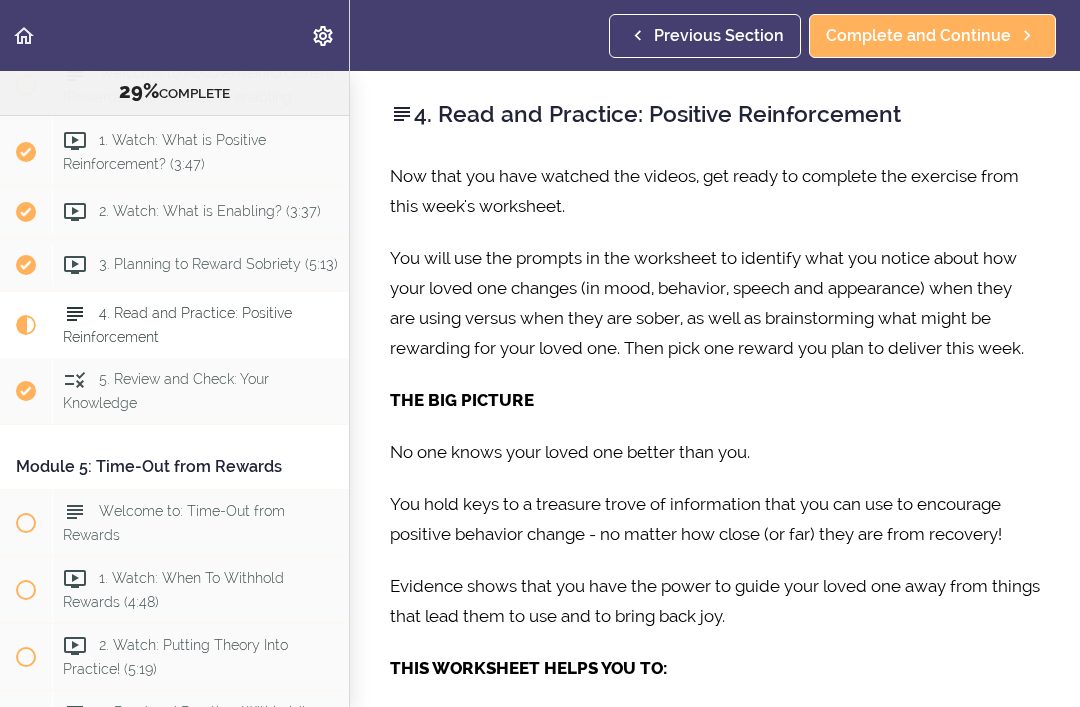 click on "Welcome to: Time-Out from Rewards" at bounding box center [174, 523] 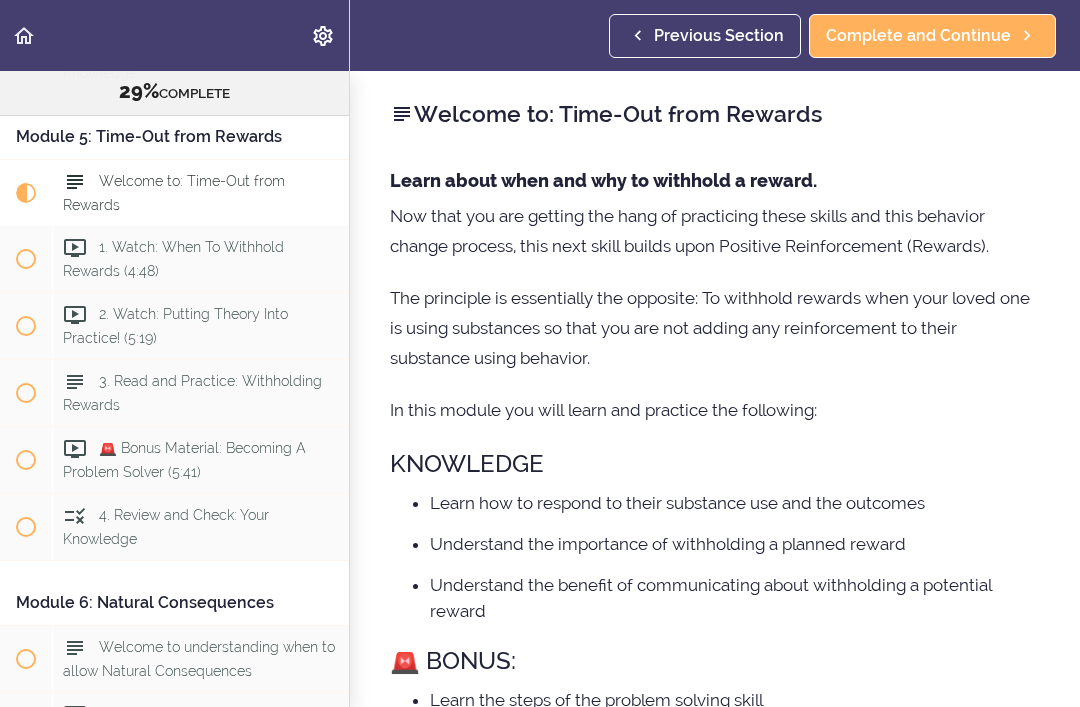 scroll, scrollTop: 1872, scrollLeft: 0, axis: vertical 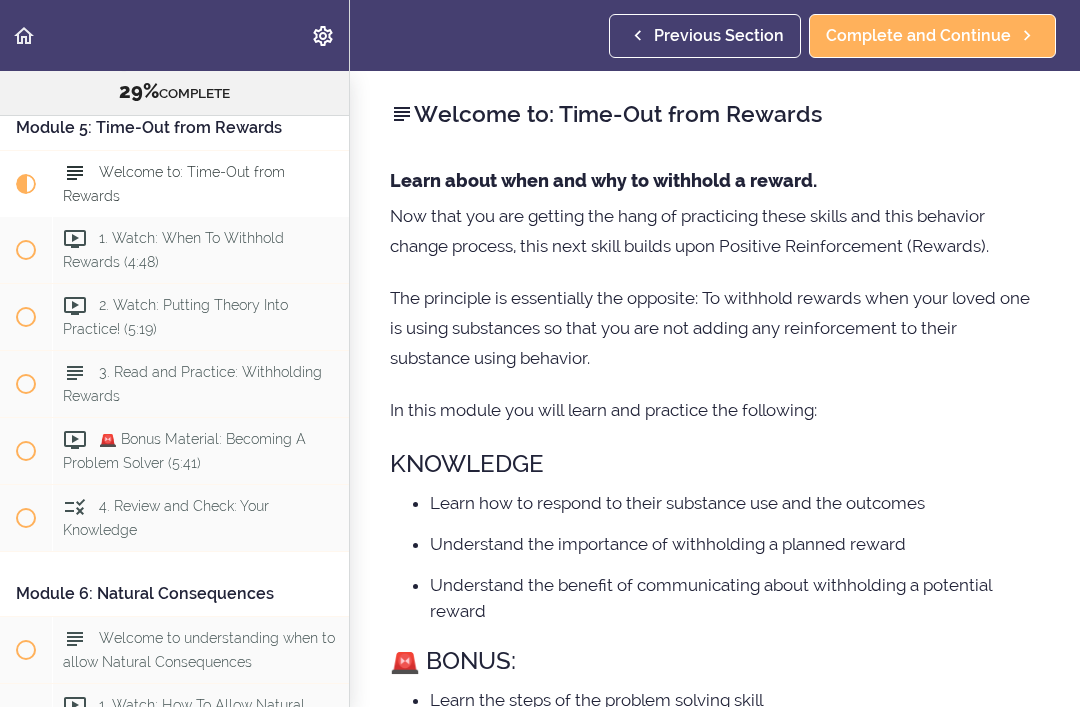 click on "Welcome to: Time-Out from Rewards" at bounding box center (174, 184) 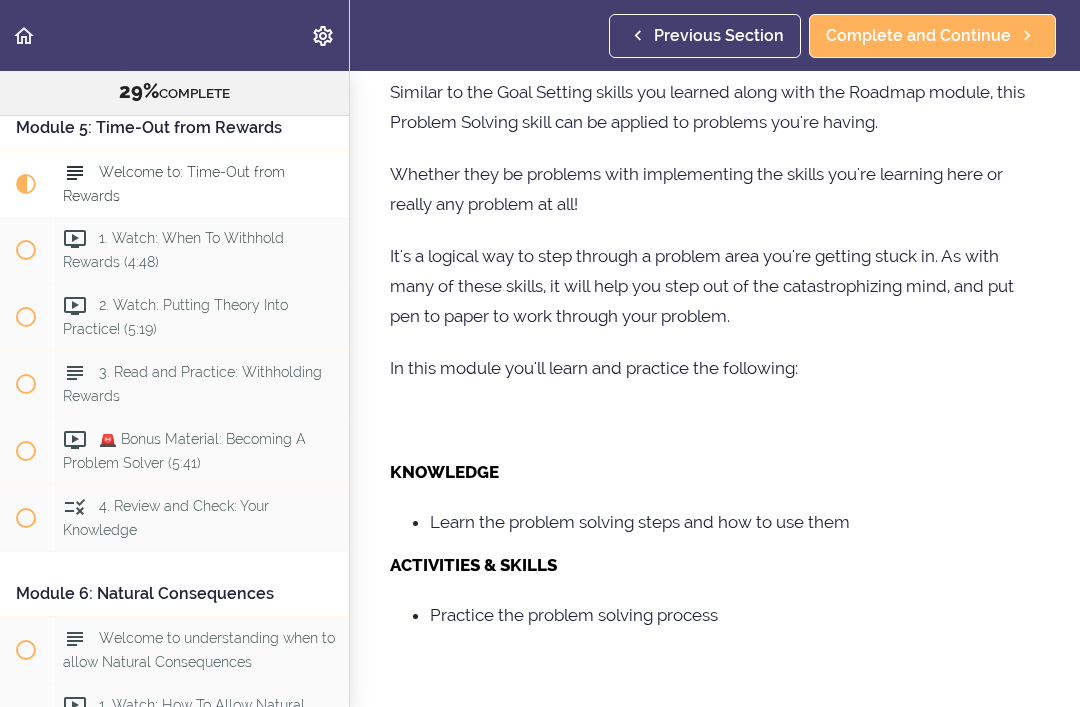 scroll, scrollTop: 862, scrollLeft: 0, axis: vertical 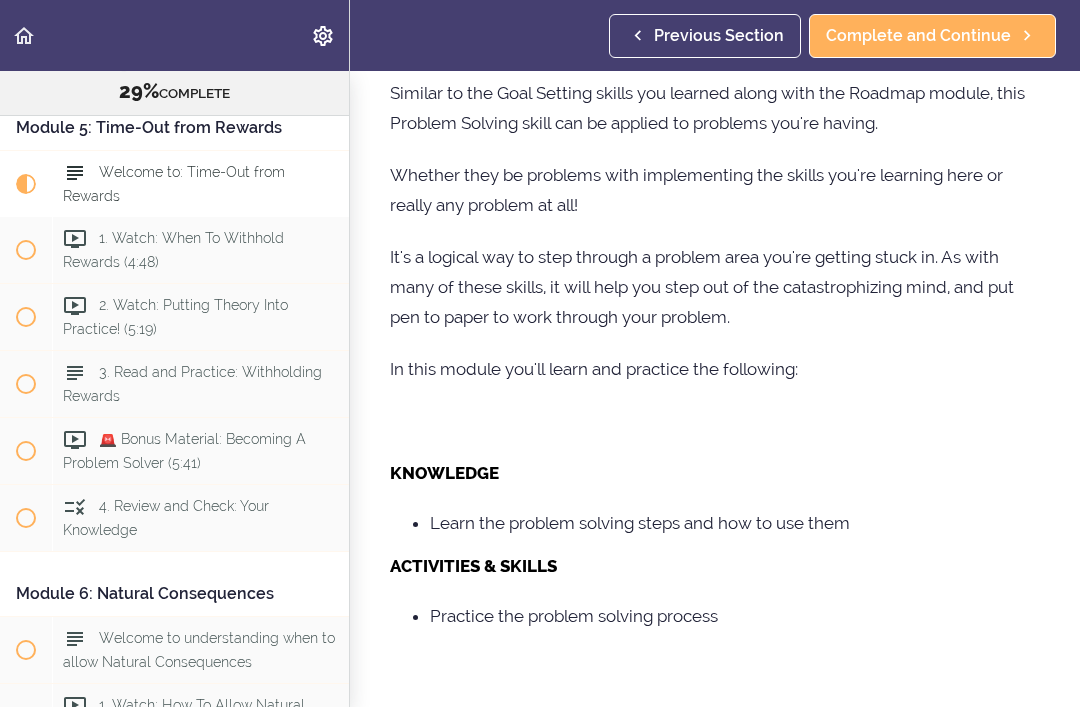 click at bounding box center [26, 250] 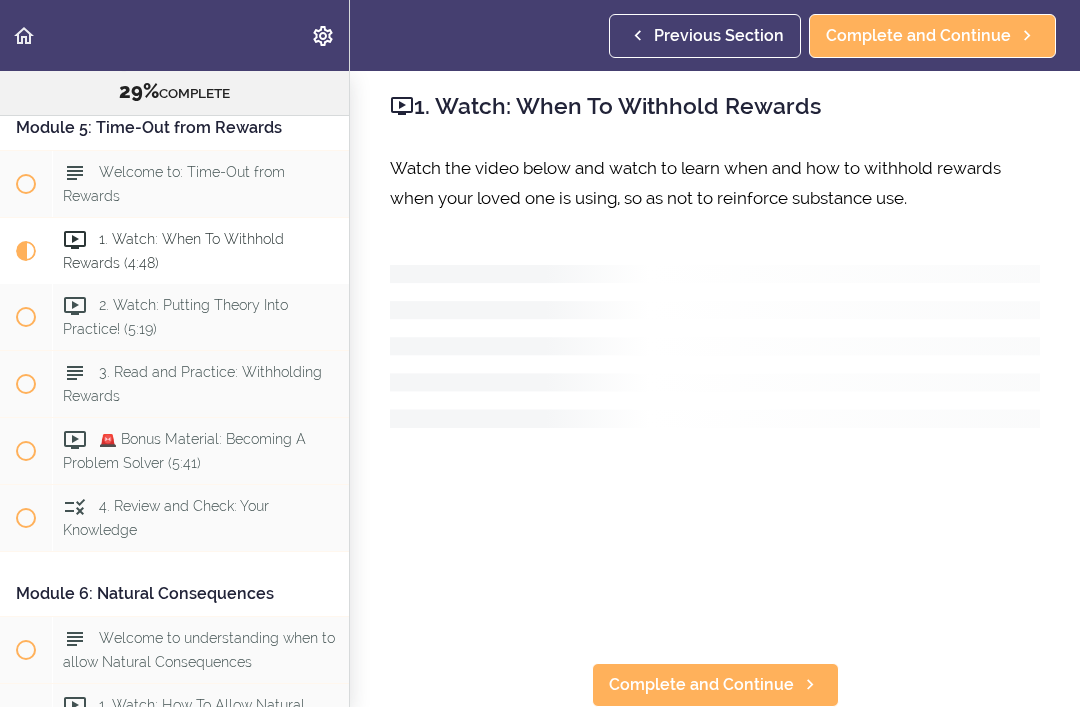scroll, scrollTop: 0, scrollLeft: 0, axis: both 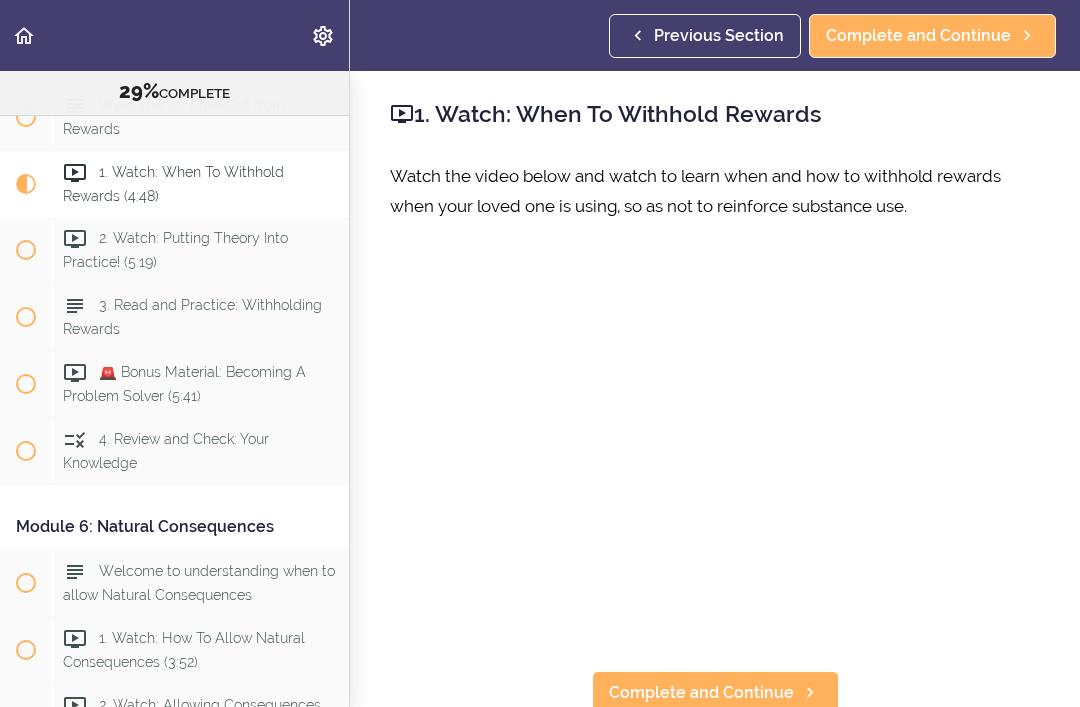click at bounding box center (79, 239) 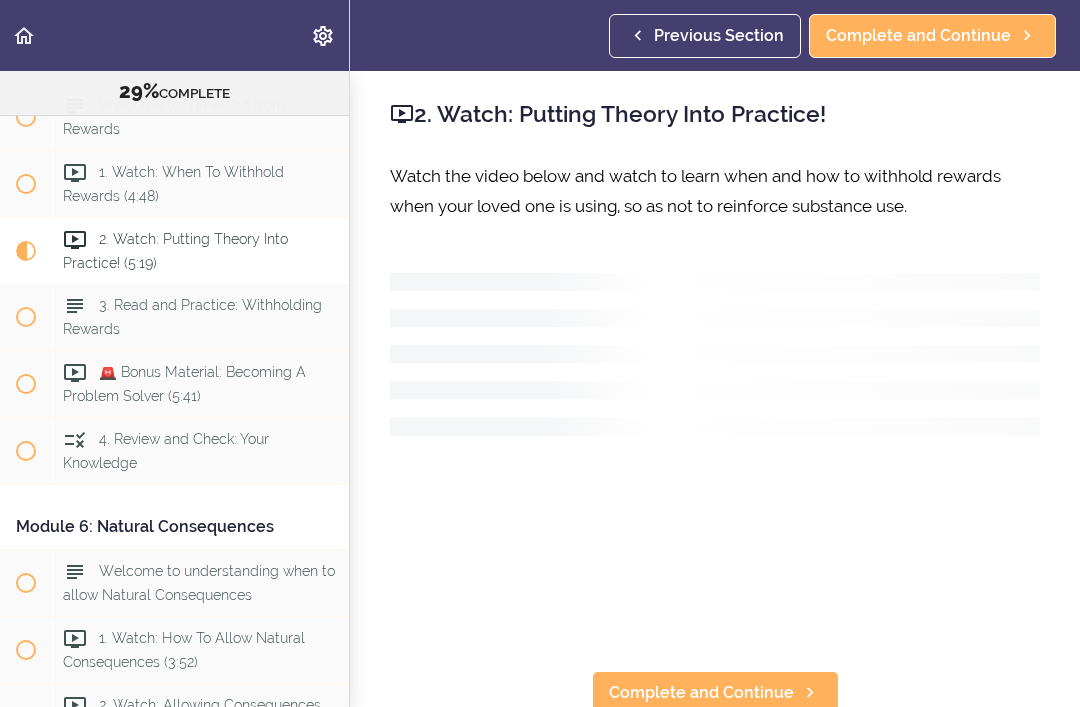 scroll, scrollTop: 0, scrollLeft: 0, axis: both 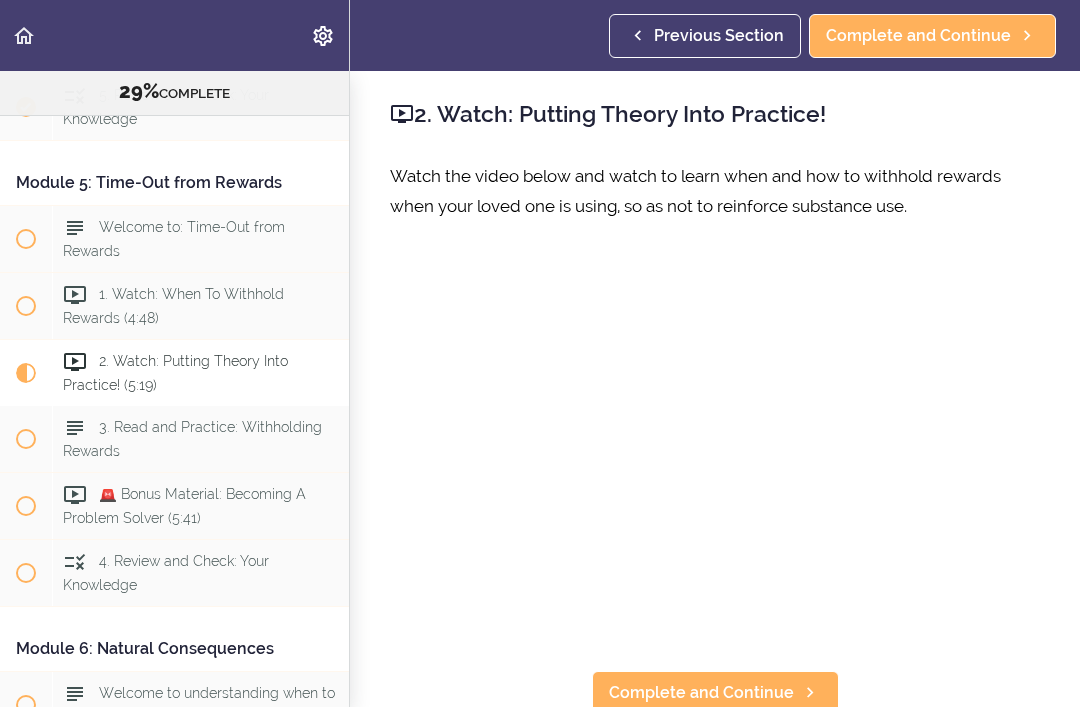 click at bounding box center [26, 439] 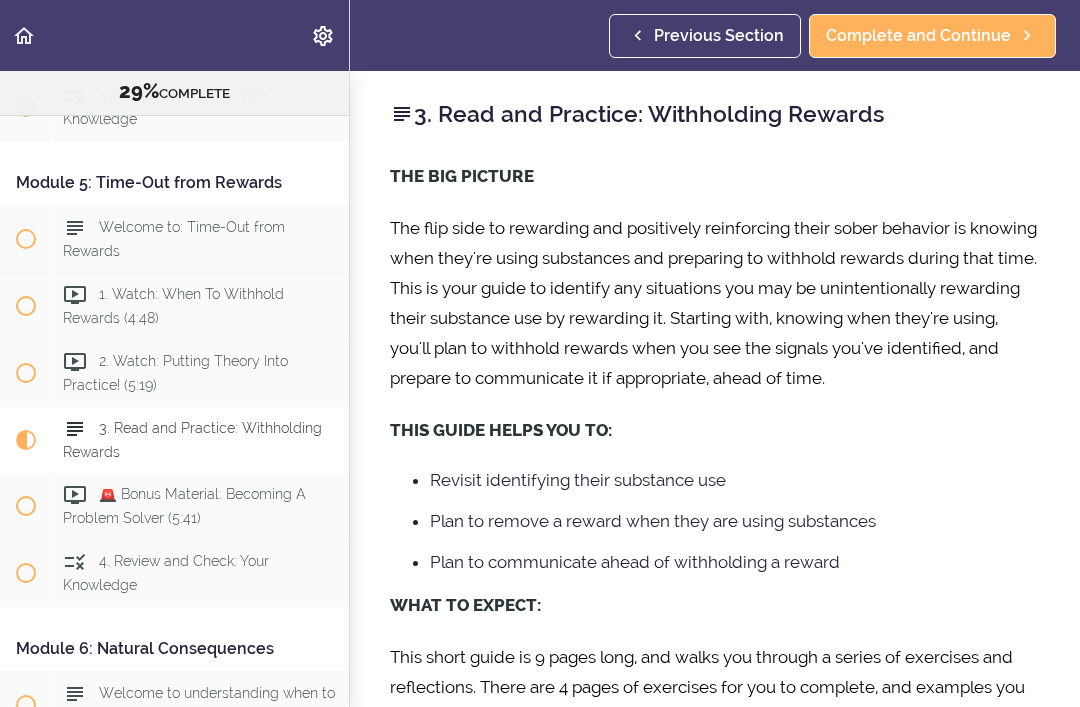 scroll, scrollTop: 0, scrollLeft: 0, axis: both 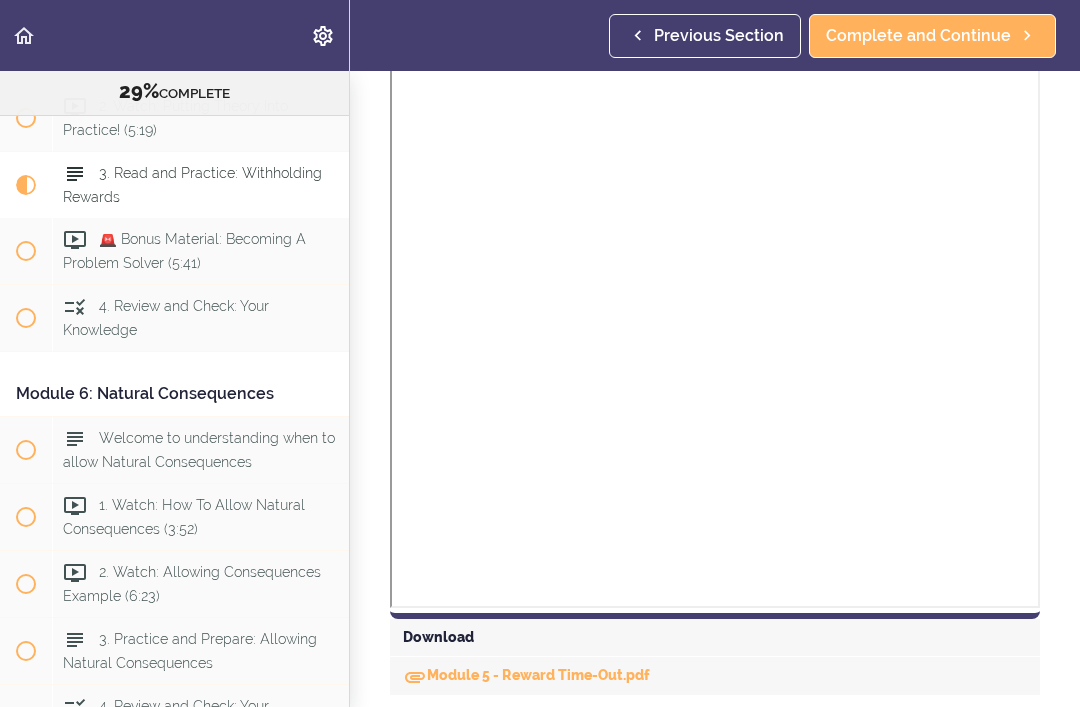 click at bounding box center (26, 251) 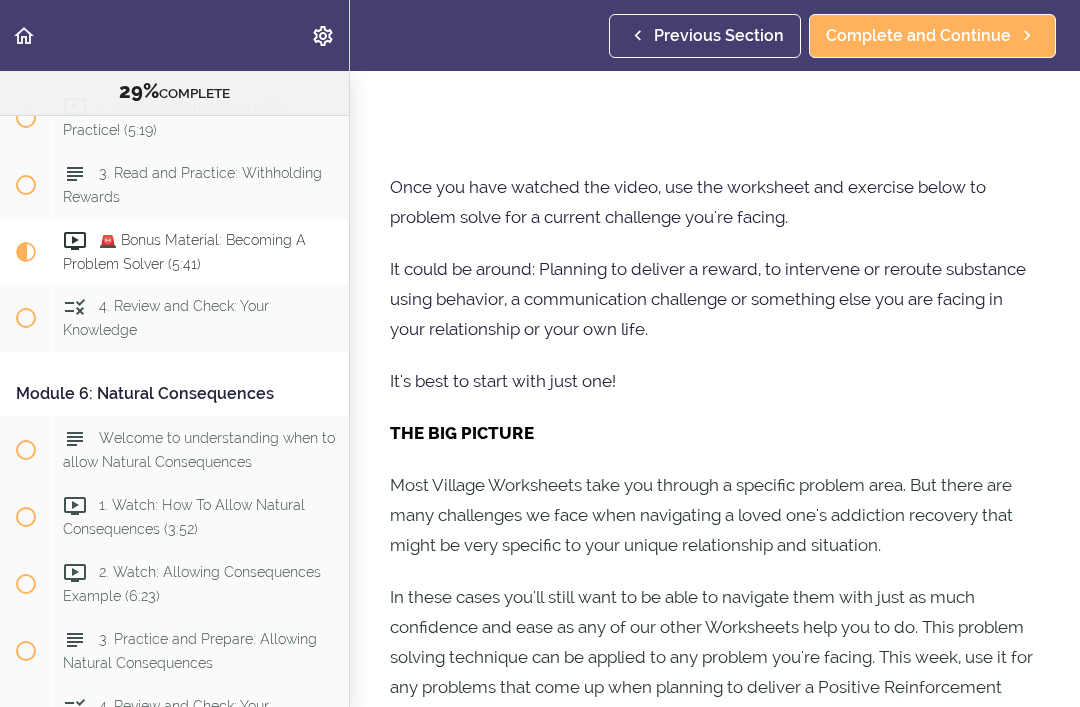 scroll, scrollTop: 0, scrollLeft: 0, axis: both 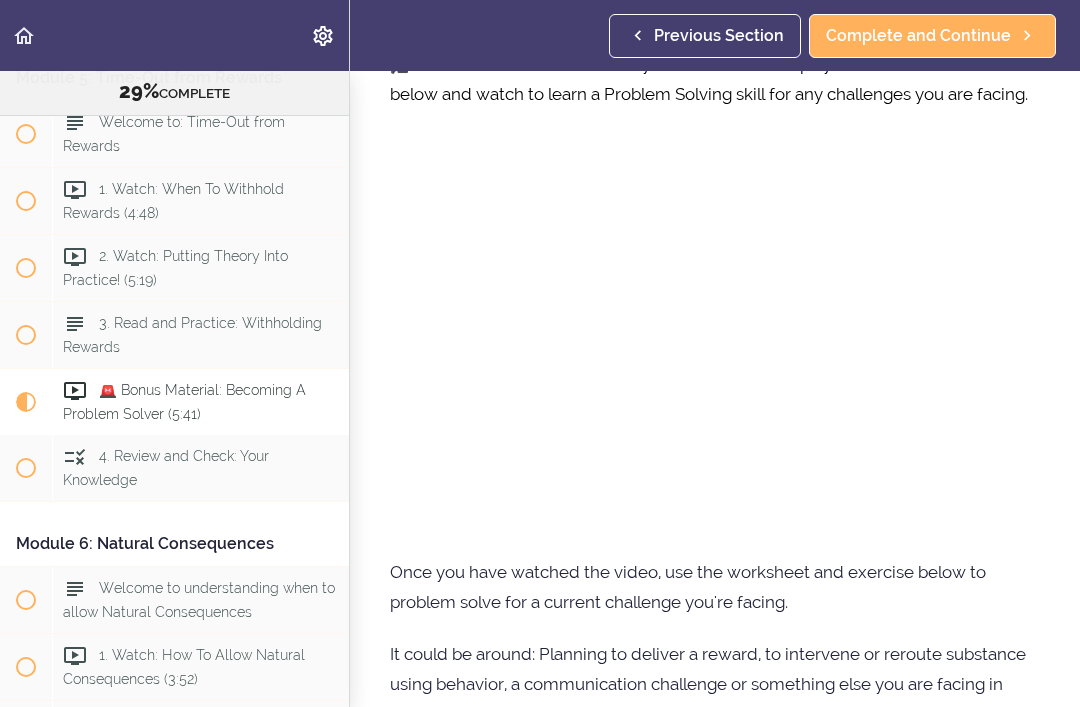 click at bounding box center (26, 468) 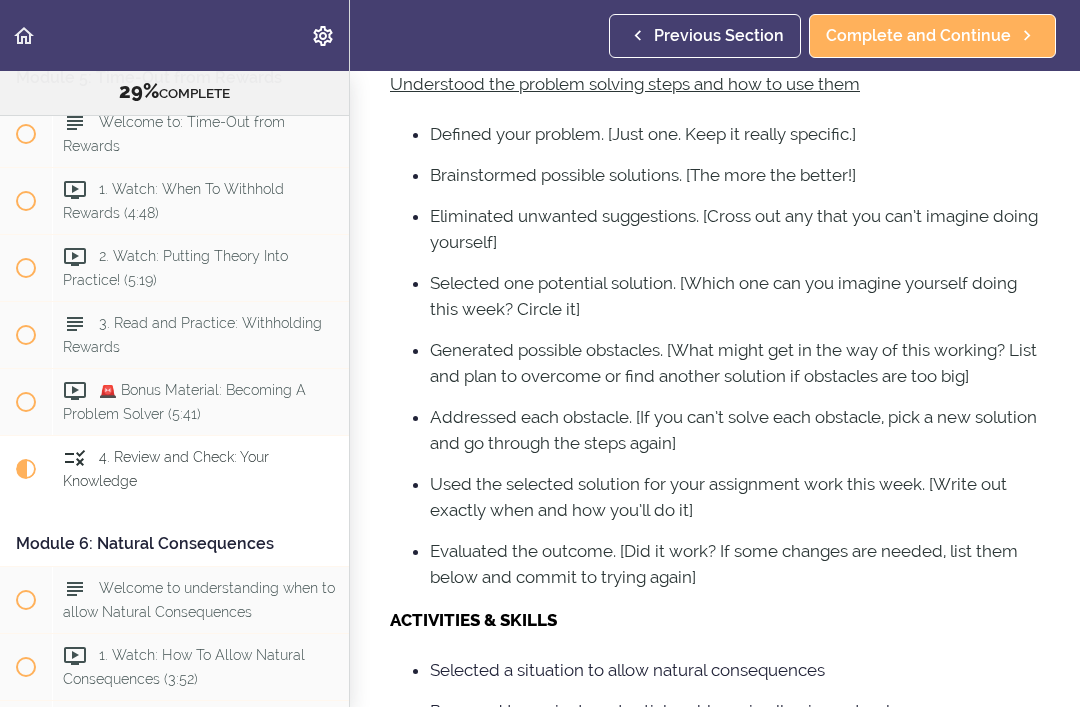 scroll, scrollTop: 0, scrollLeft: 0, axis: both 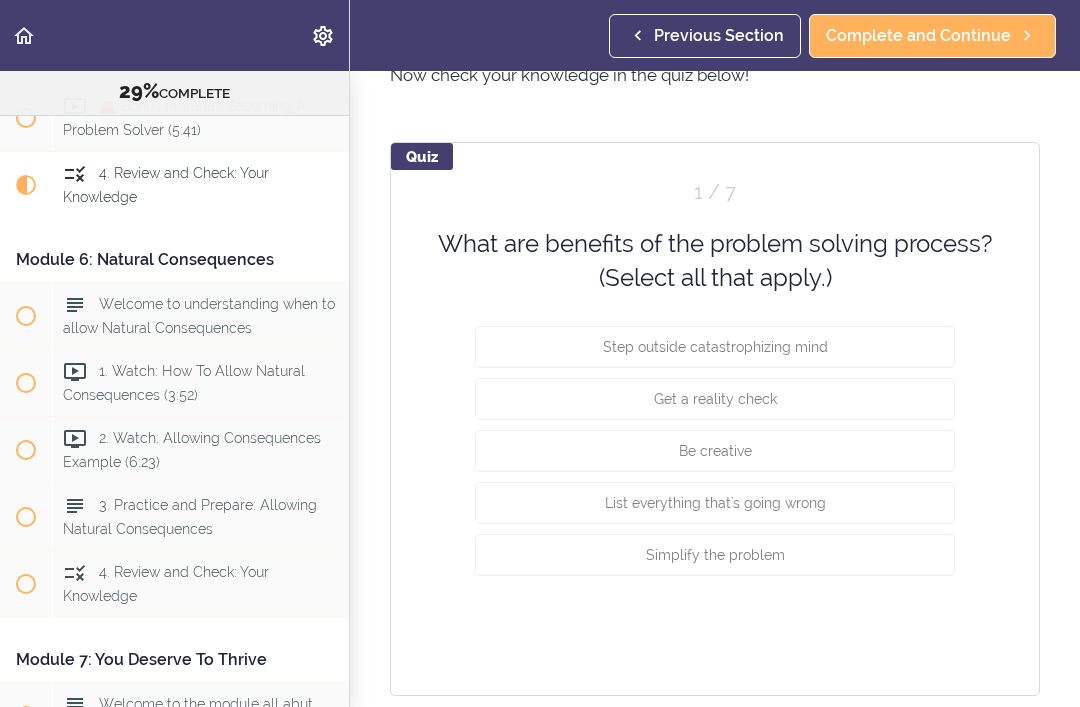 click on "Step outside catastrophizing mind" at bounding box center (715, 346) 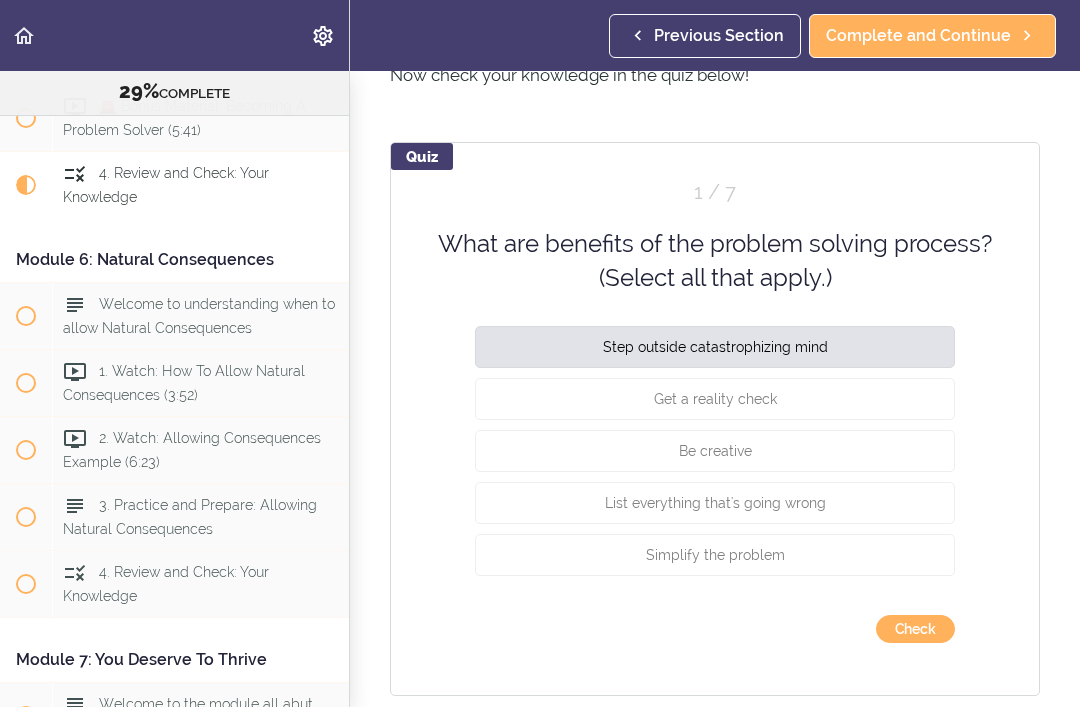 click on "Get a reality check" at bounding box center (715, 398) 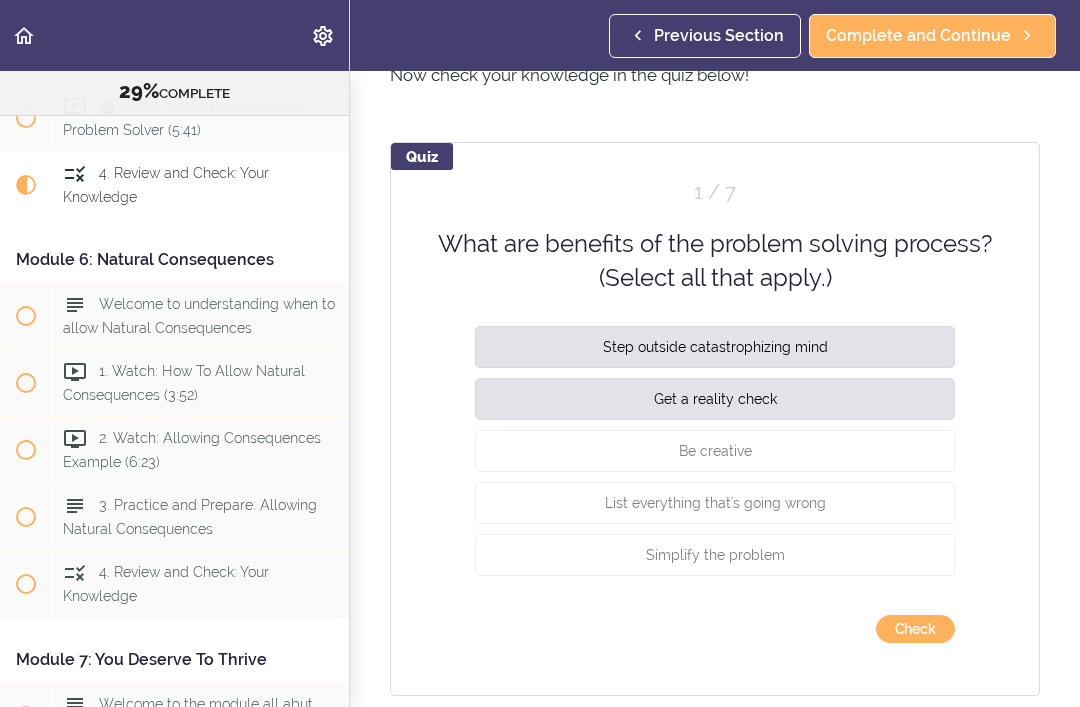 click on "Be creative" at bounding box center [715, 450] 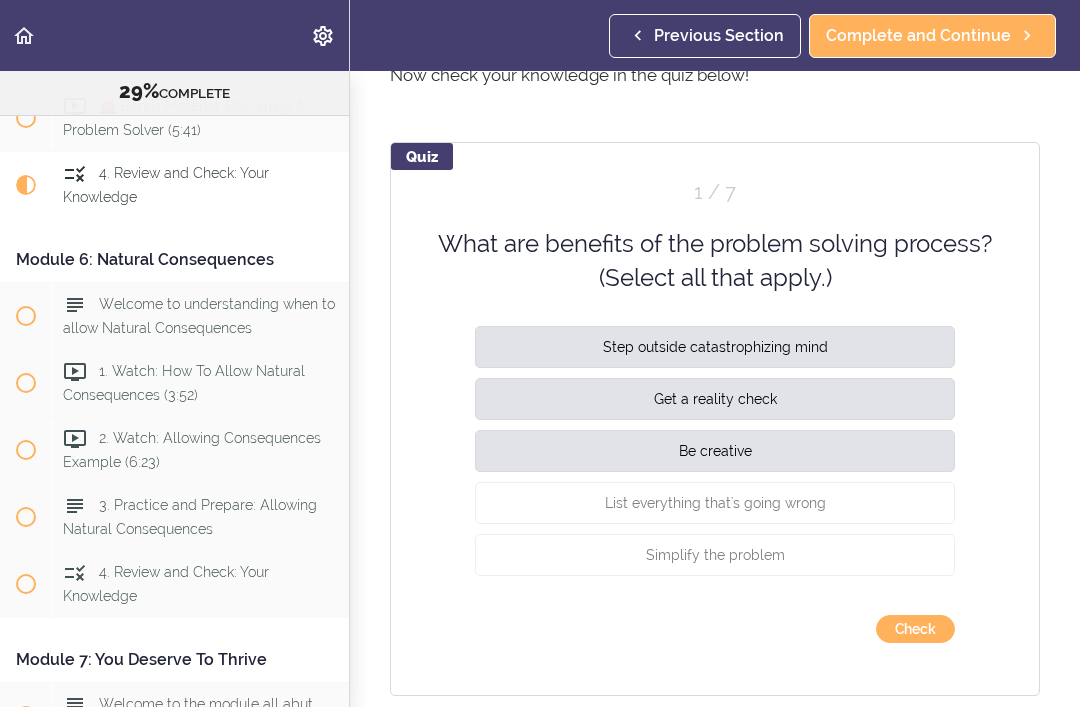 click on "Simplify the problem" at bounding box center [715, 554] 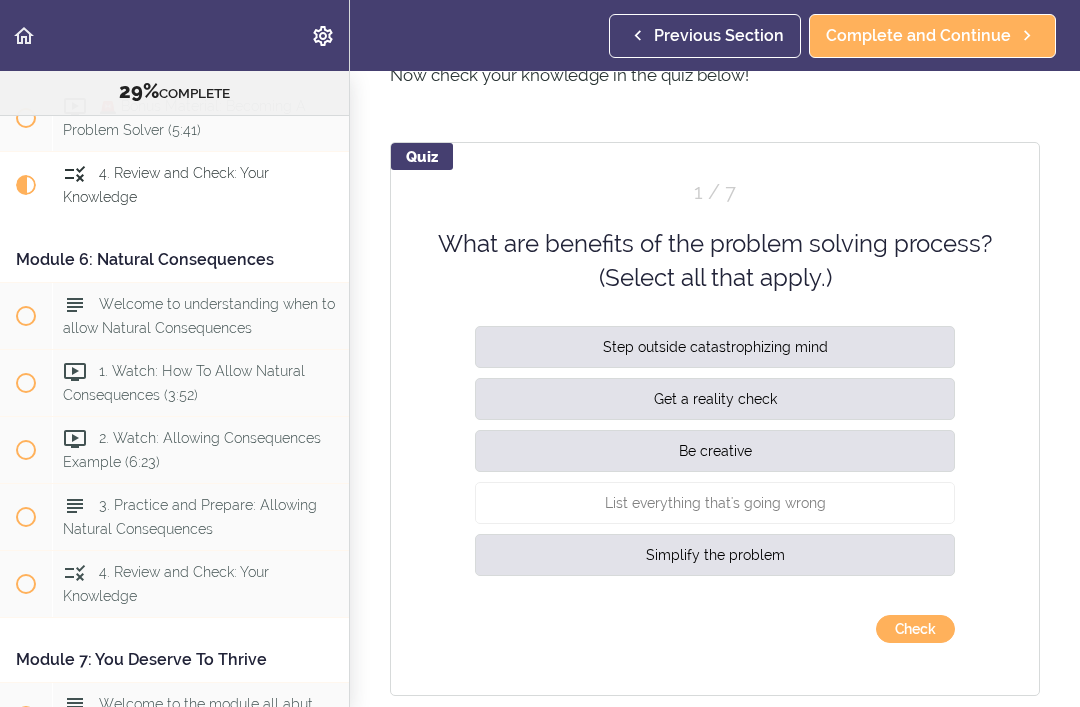 click on "Check" at bounding box center [915, 629] 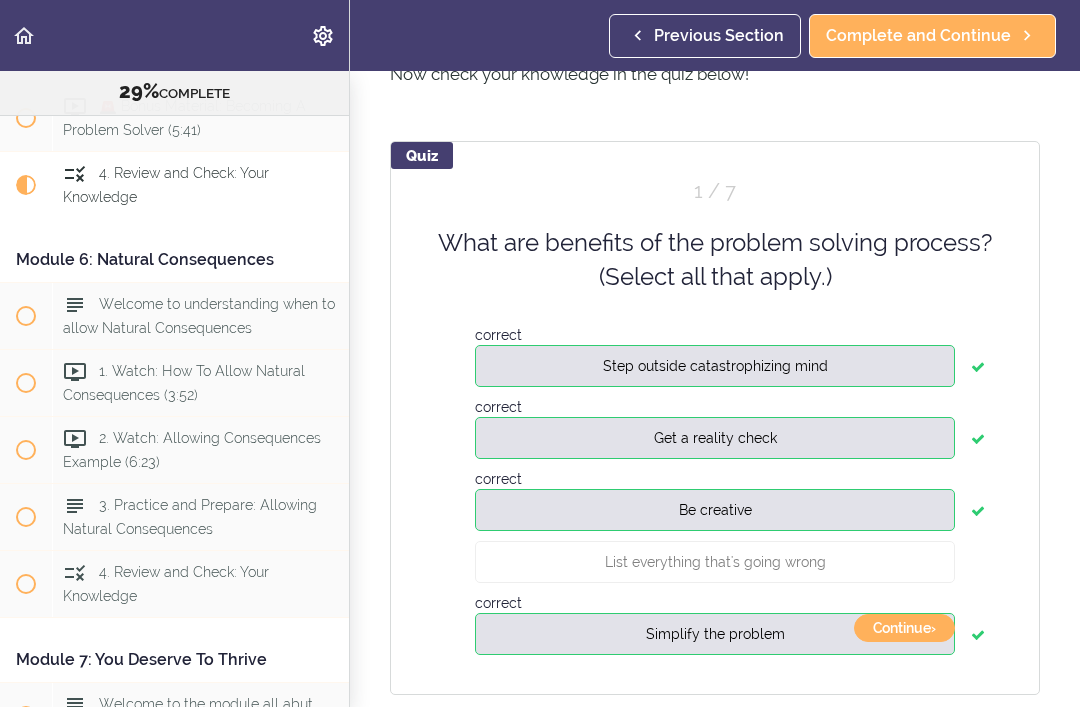 scroll, scrollTop: 1620, scrollLeft: 0, axis: vertical 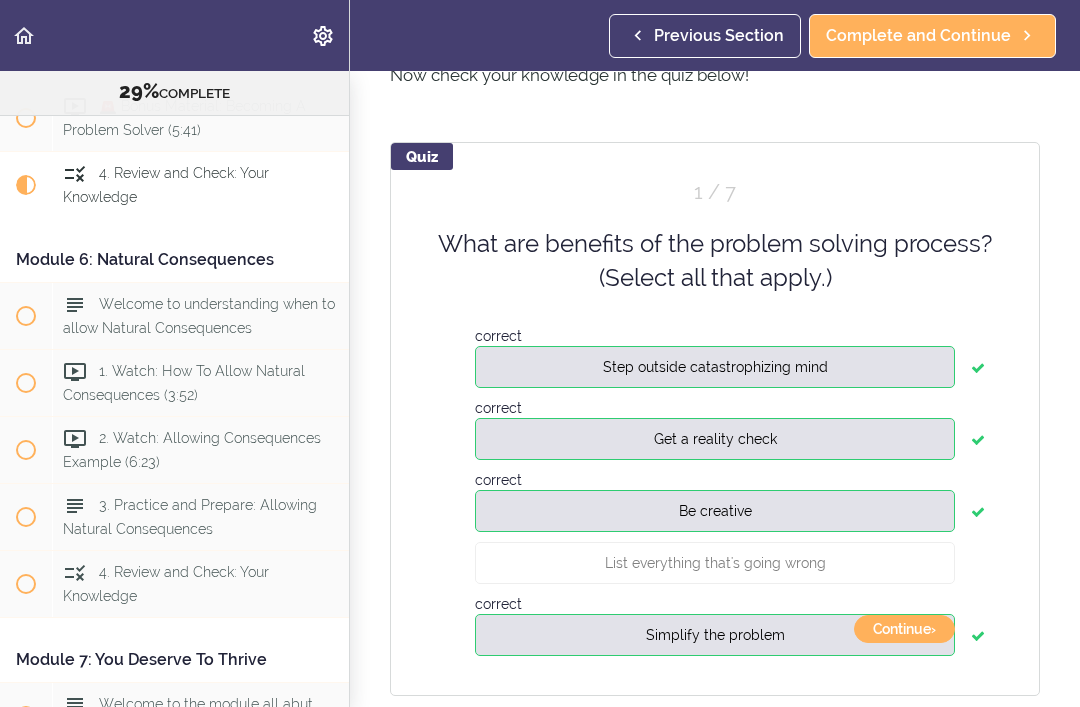 click on "Continue  ›" at bounding box center (904, 629) 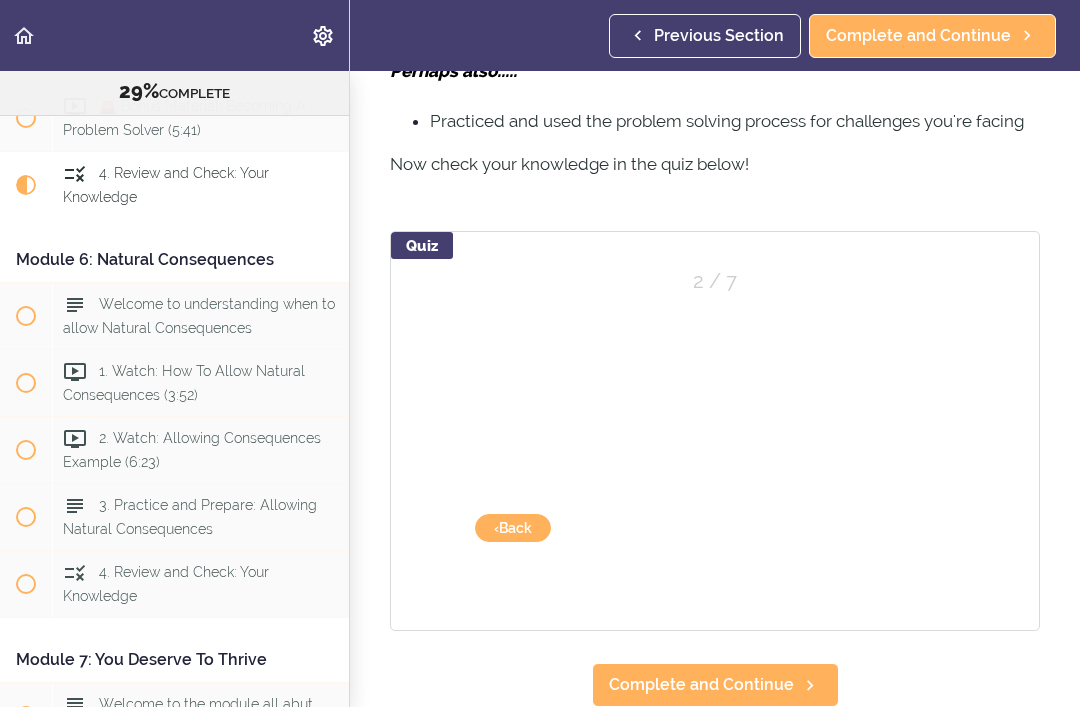 scroll, scrollTop: 1467, scrollLeft: 0, axis: vertical 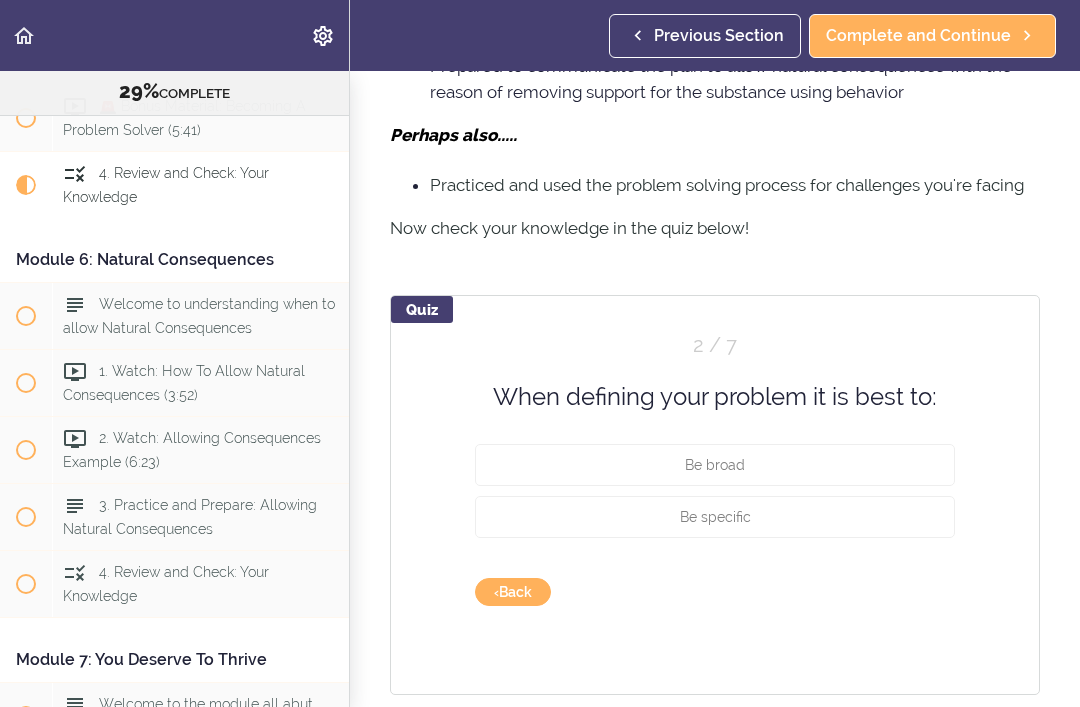 click on "Be specific" at bounding box center (715, 517) 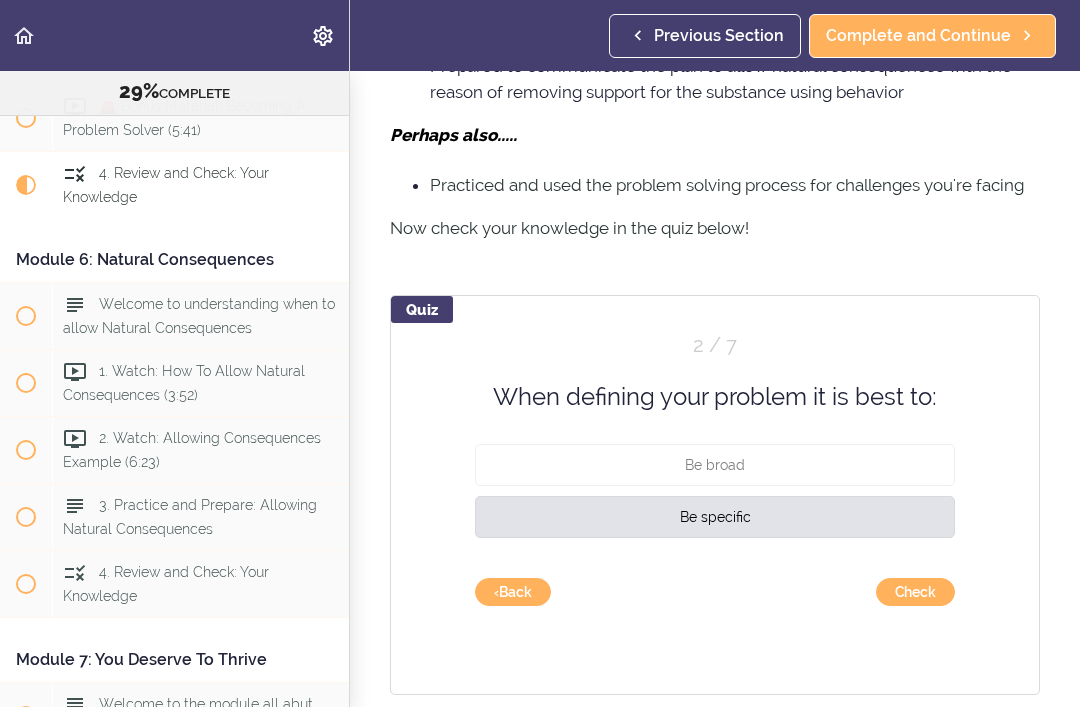 click on "Check" at bounding box center (915, 592) 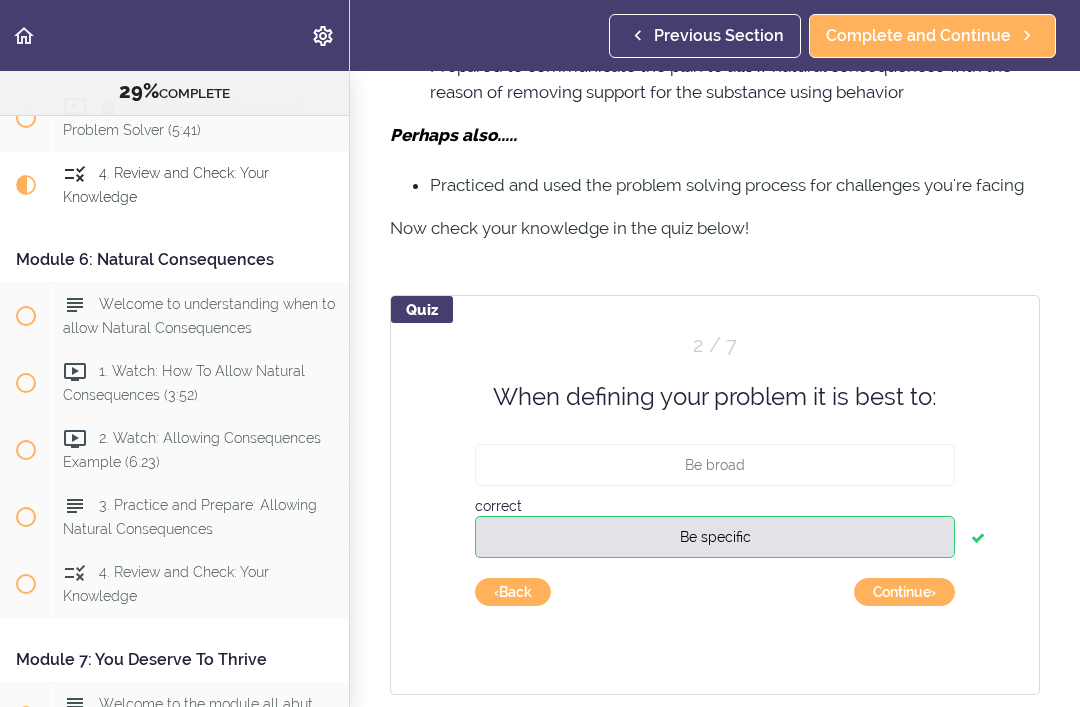 click on "Continue  ›" at bounding box center [904, 592] 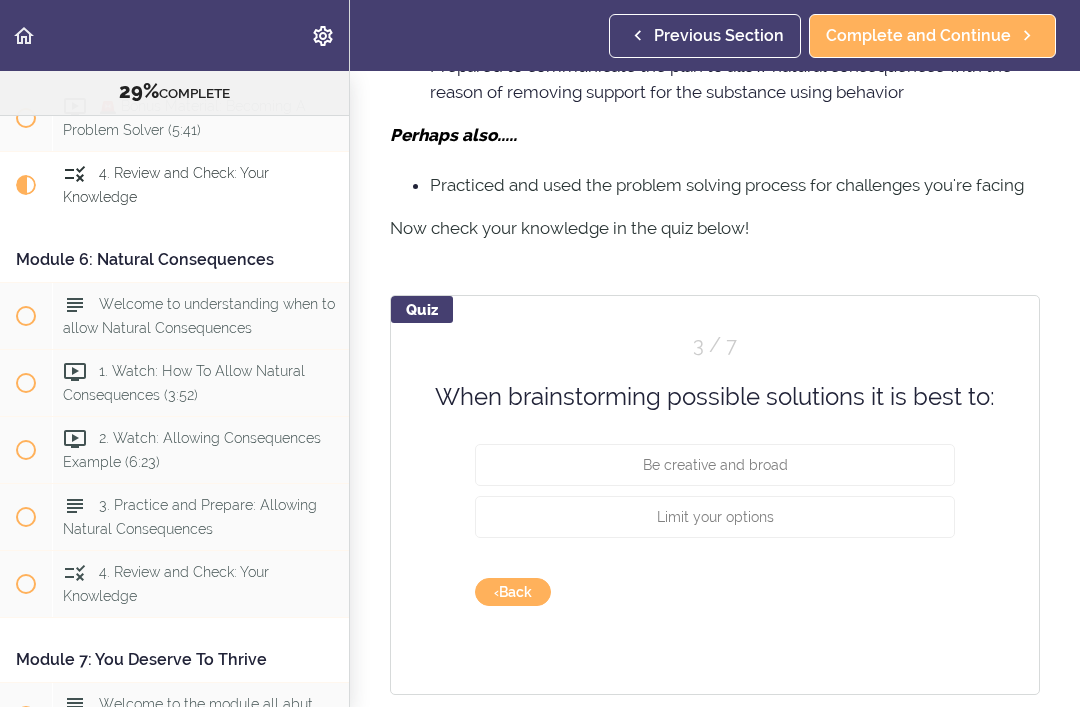 click on "Be creative and broad" at bounding box center [715, 465] 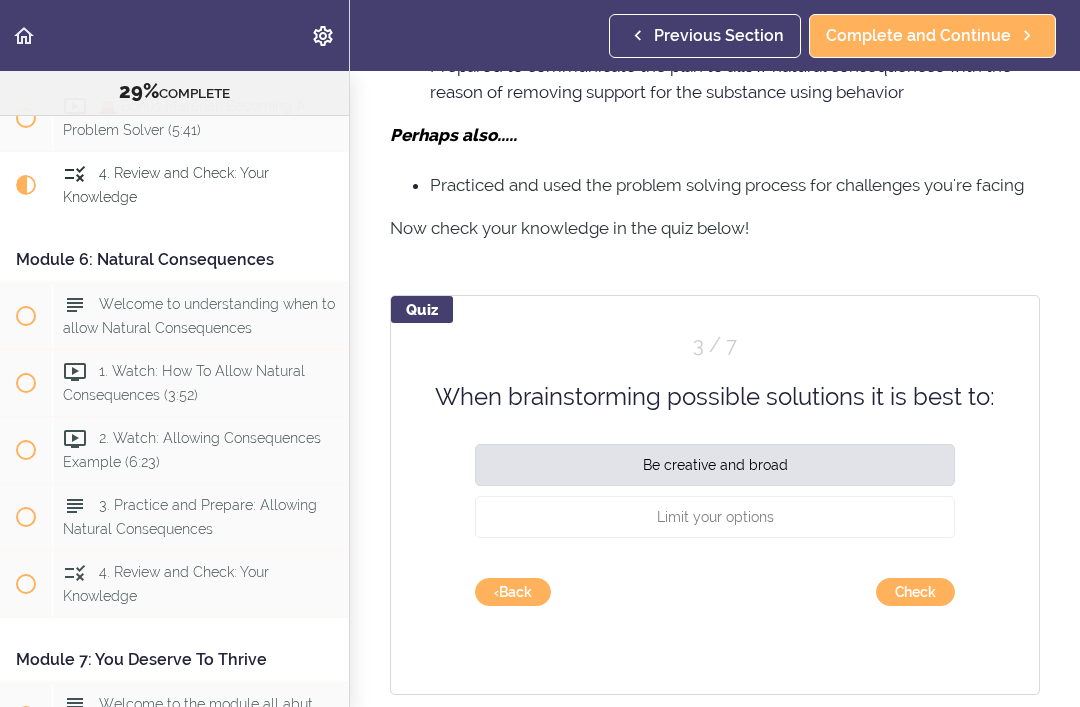 click on "Check" at bounding box center (915, 592) 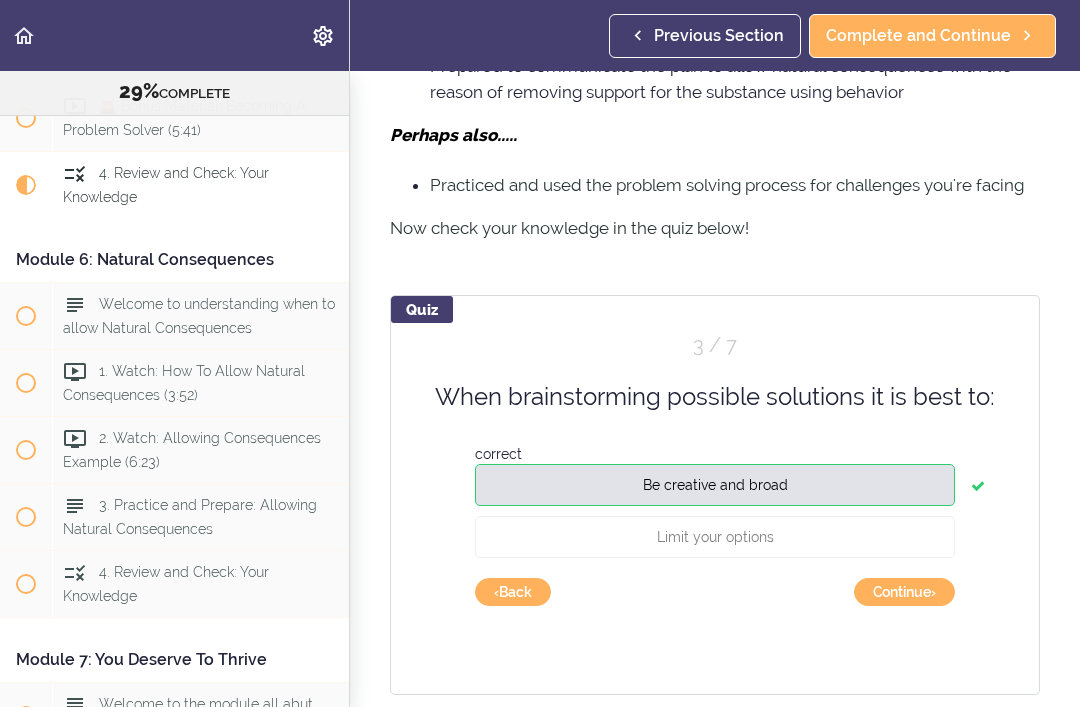 click on "Continue  ›" at bounding box center [904, 592] 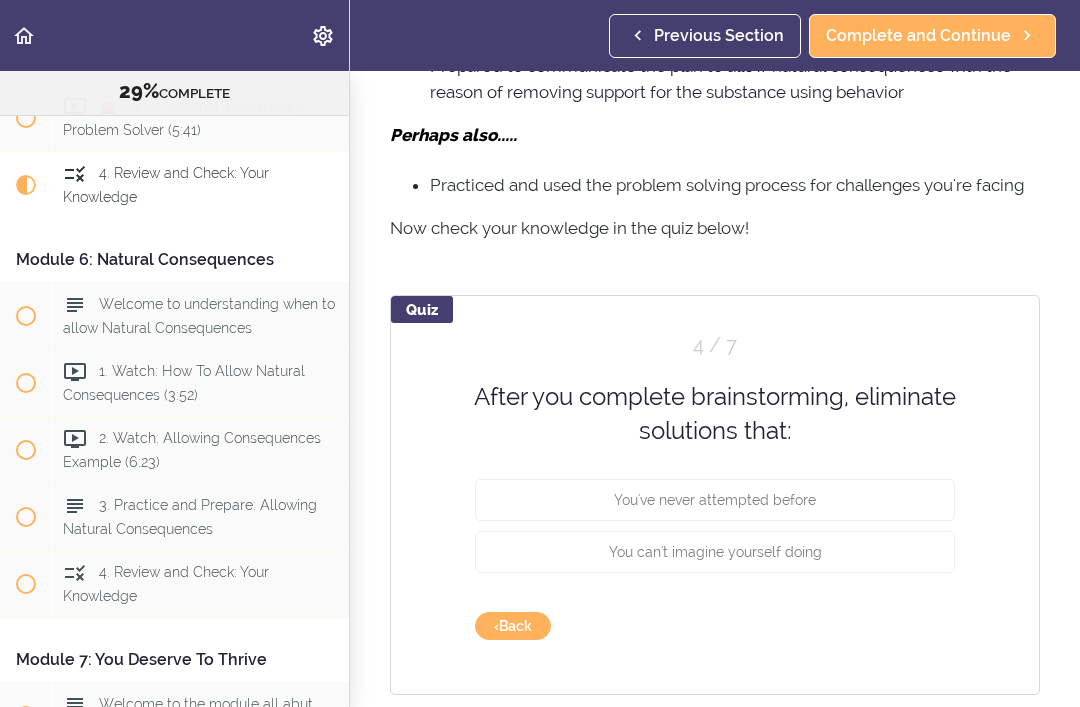 click on "You can't imagine yourself doing" at bounding box center (715, 551) 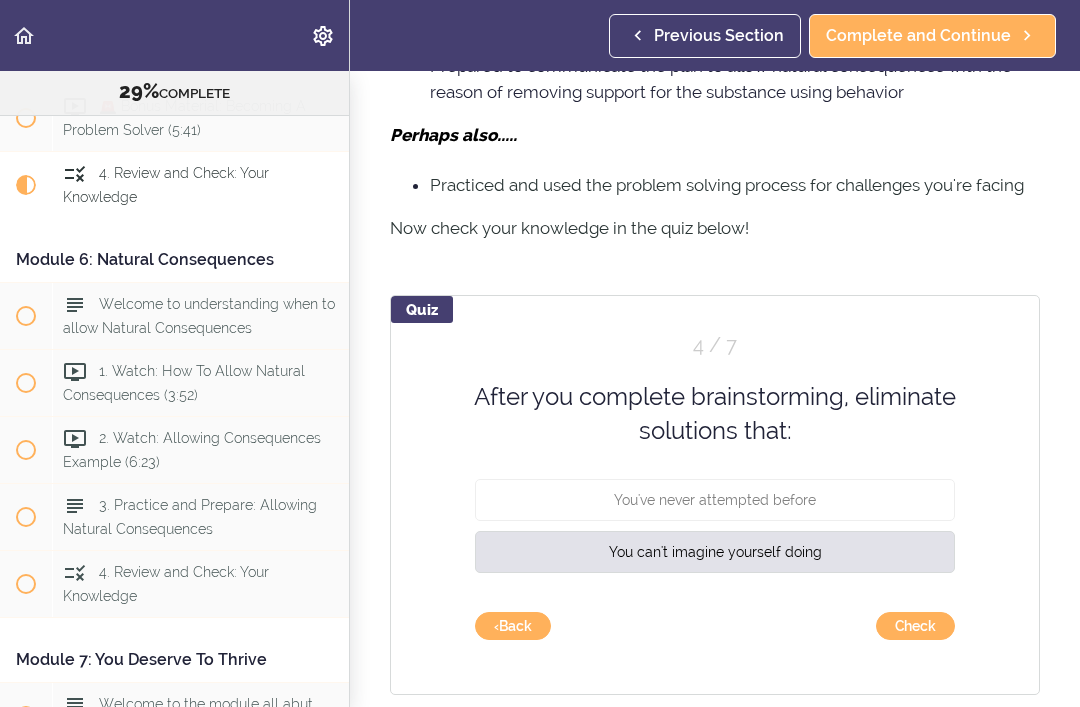 click on "Check" at bounding box center (915, 626) 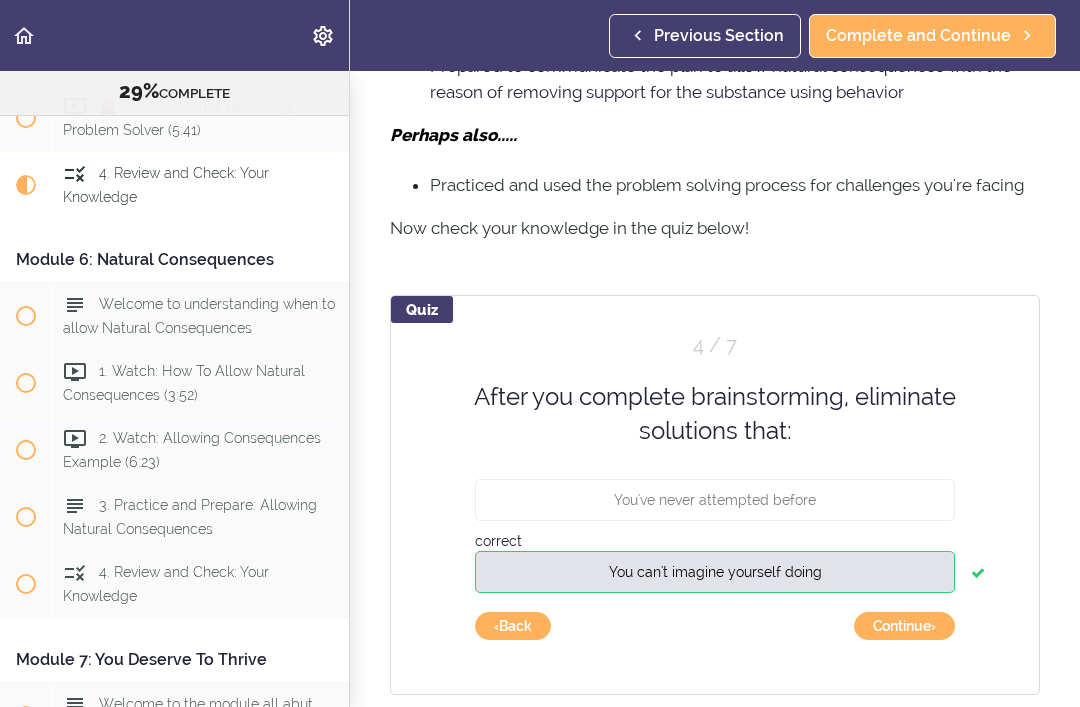 click on "Continue  ›" at bounding box center [904, 626] 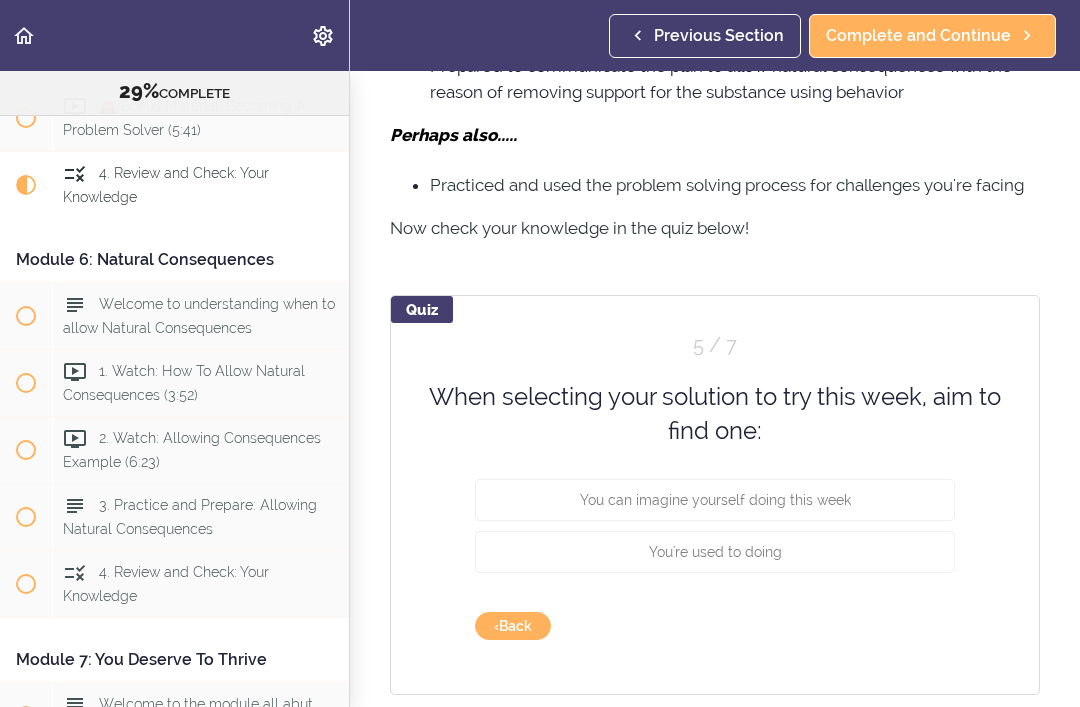 click on "You can imagine yourself doing this week" at bounding box center [715, 499] 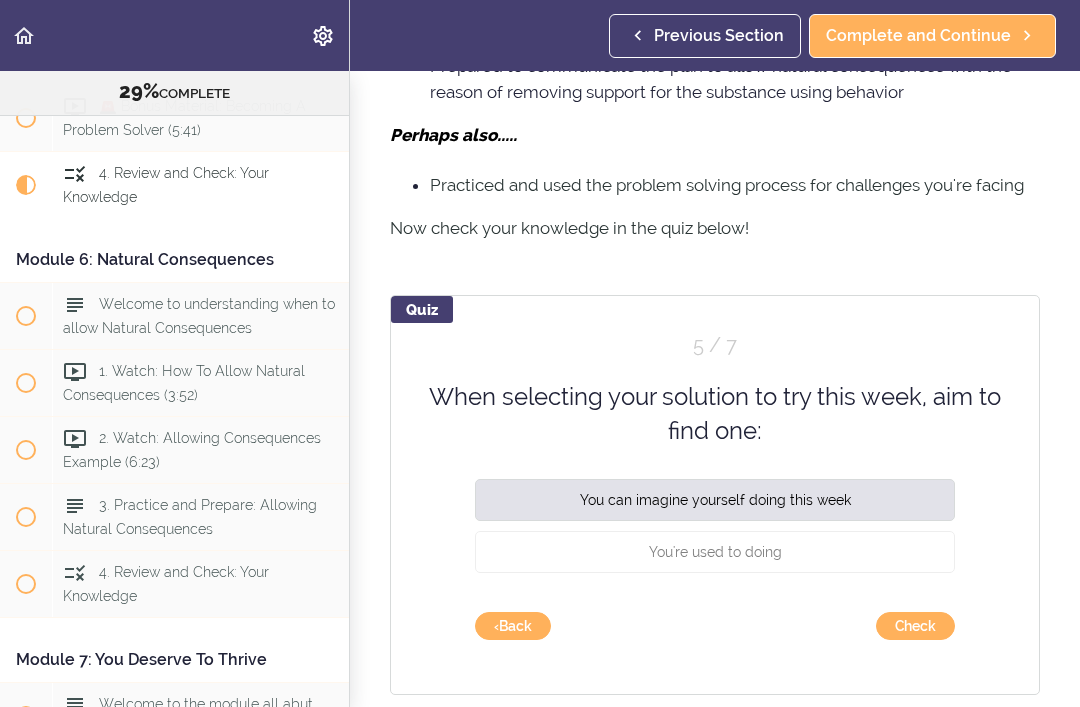 click on "Check" at bounding box center (915, 626) 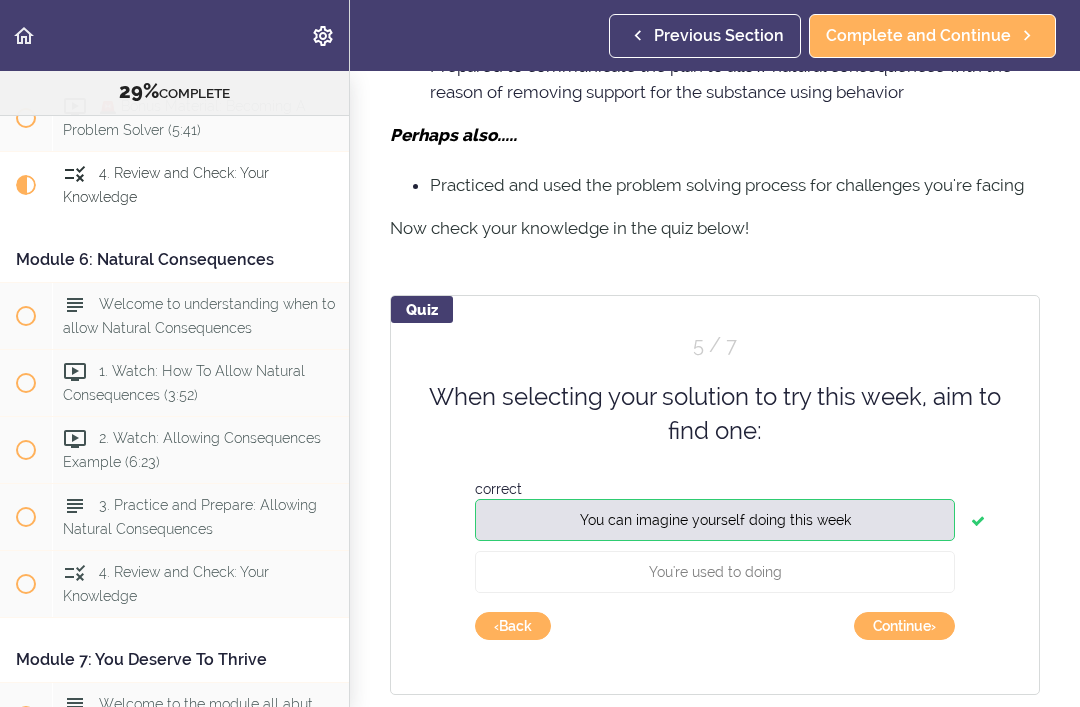 click on "Continue  ›" at bounding box center (904, 626) 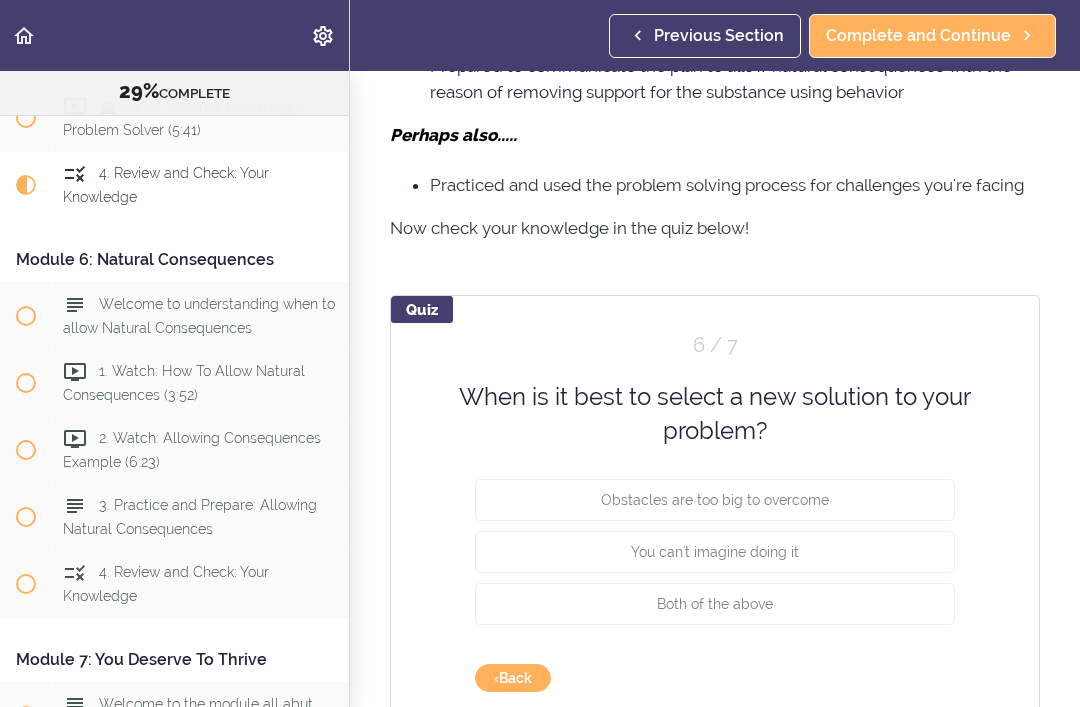 click on "Both of the above" at bounding box center [715, 603] 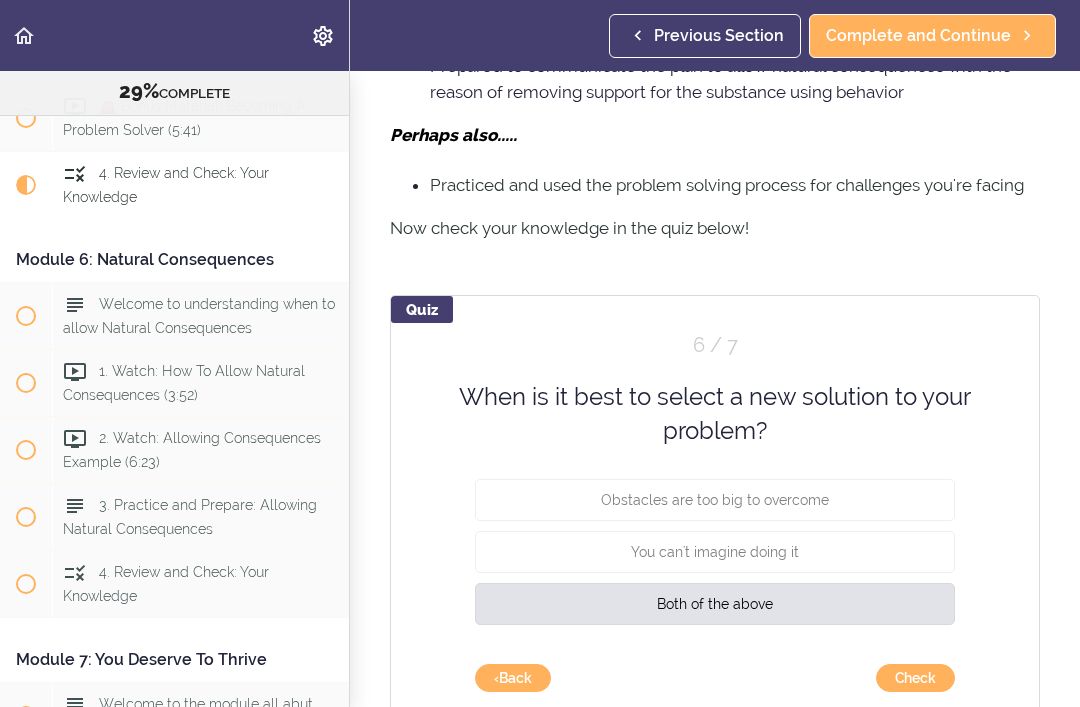 click on "Check" at bounding box center (915, 678) 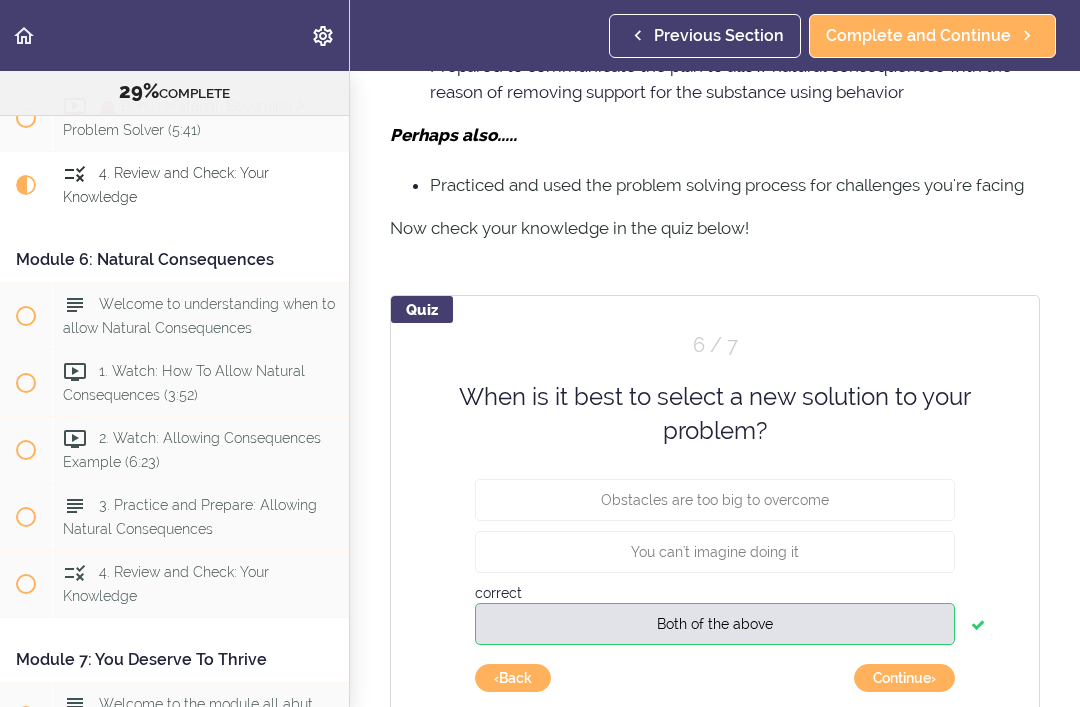 click on "Continue  ›" at bounding box center [904, 678] 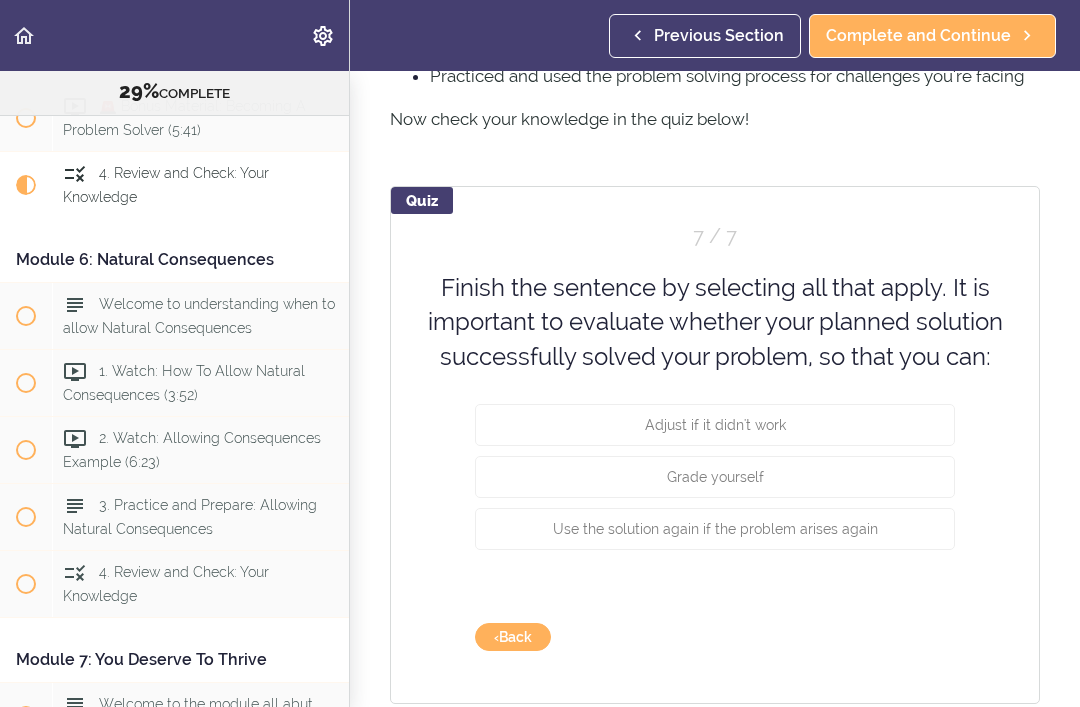 scroll, scrollTop: 1578, scrollLeft: 0, axis: vertical 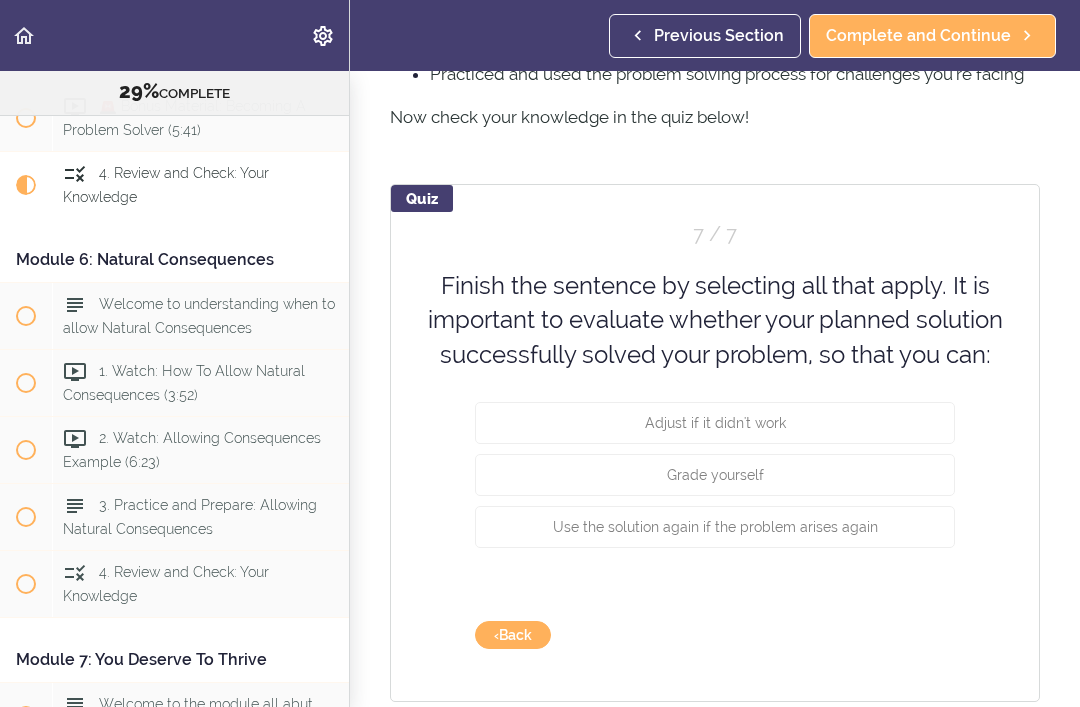 click on "Adjust if it didn't work" at bounding box center (715, 423) 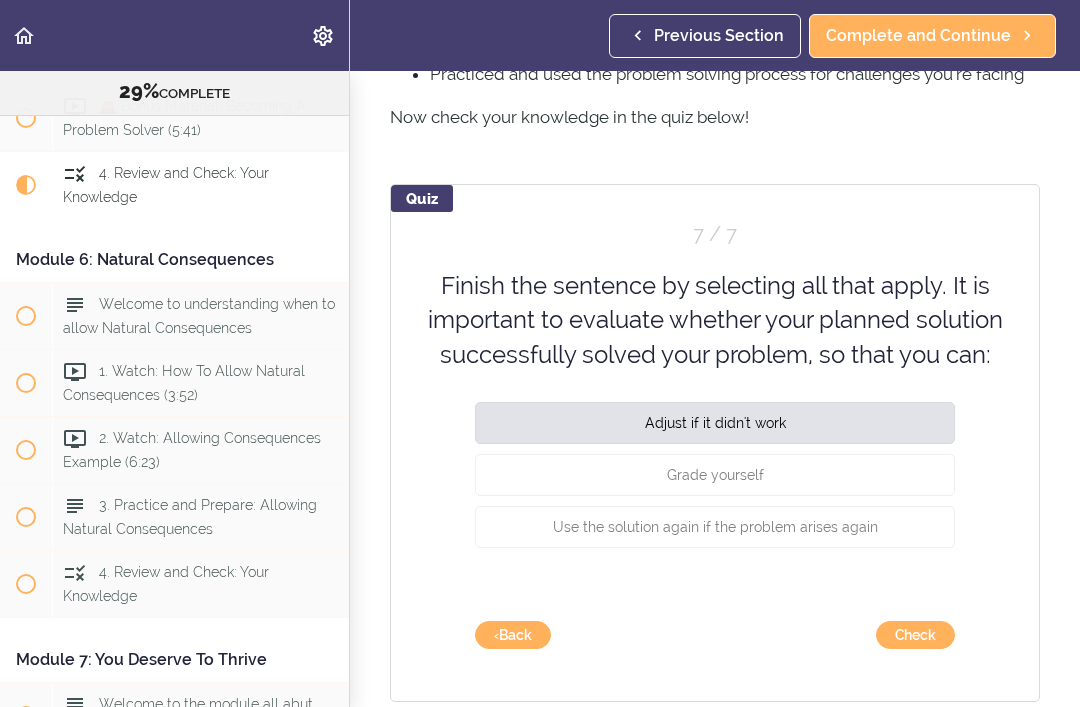 click on "Use the solution again if the problem arises again" at bounding box center [715, 527] 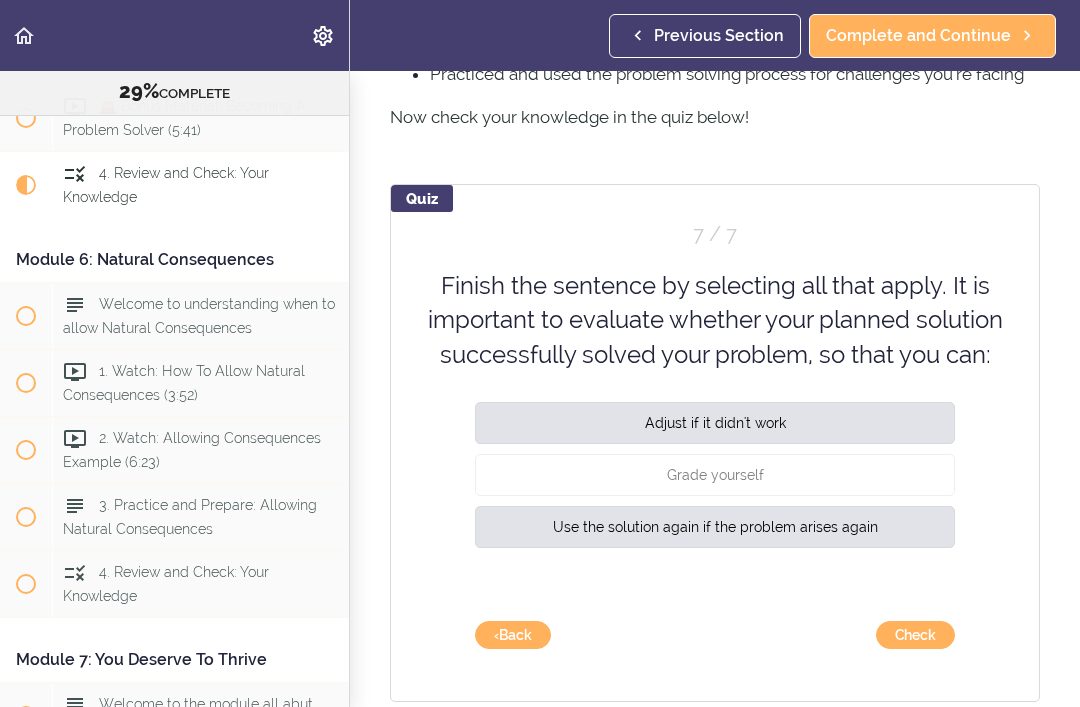 click on "Check" at bounding box center (915, 635) 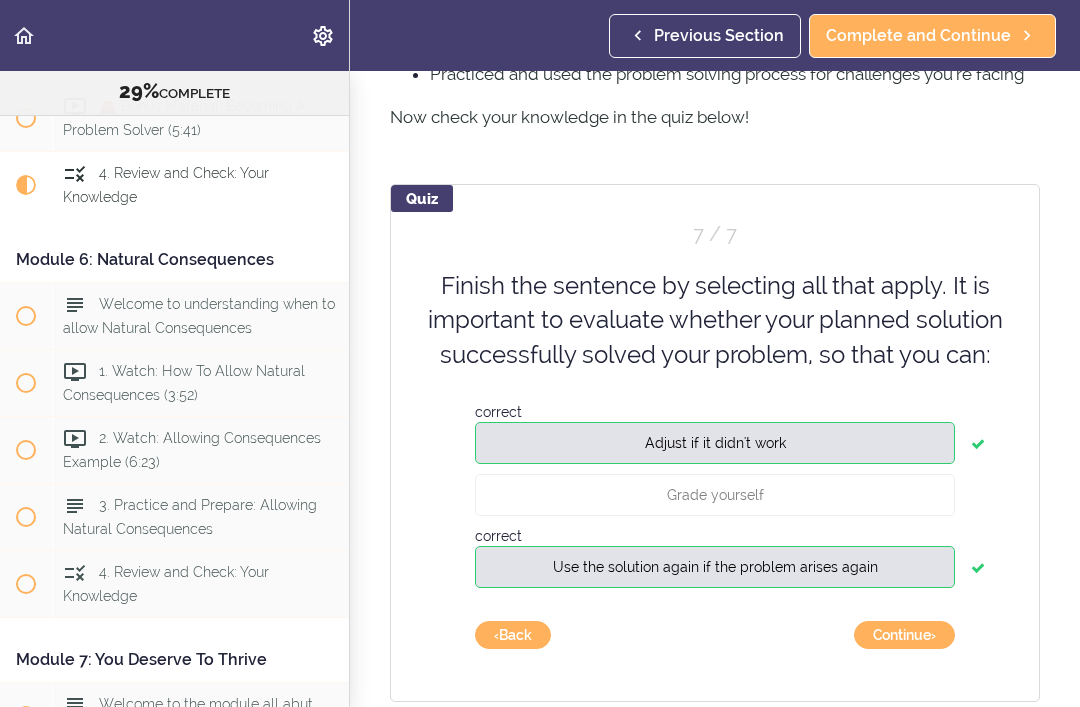click on "Continue  ›" at bounding box center [904, 635] 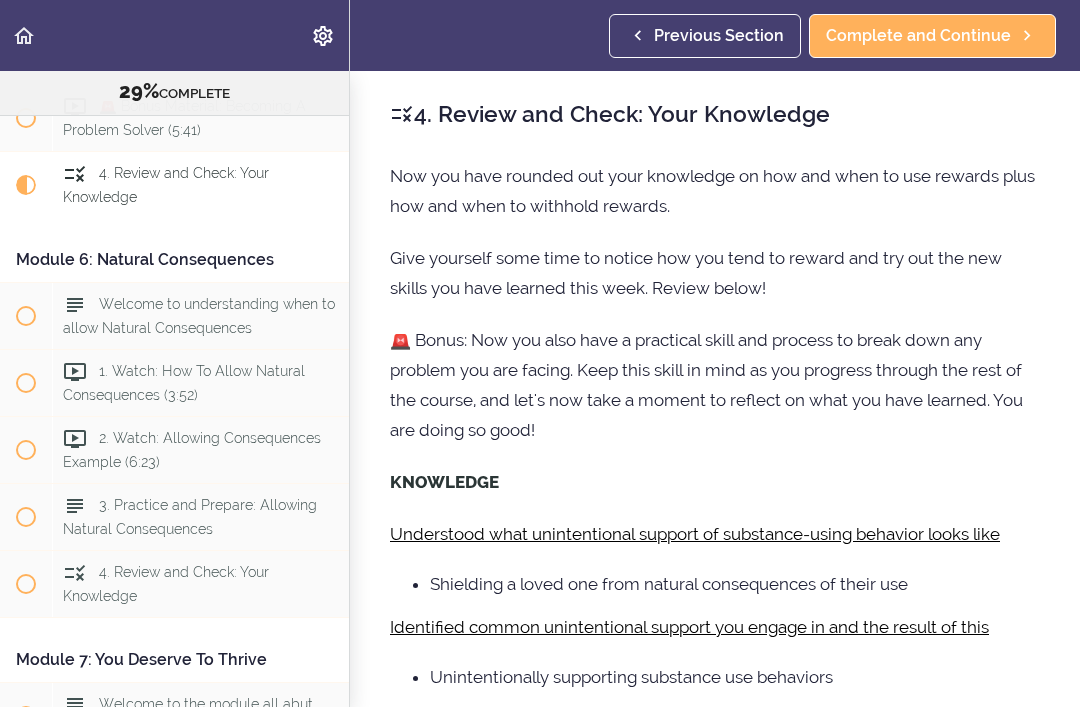 scroll, scrollTop: 0, scrollLeft: 0, axis: both 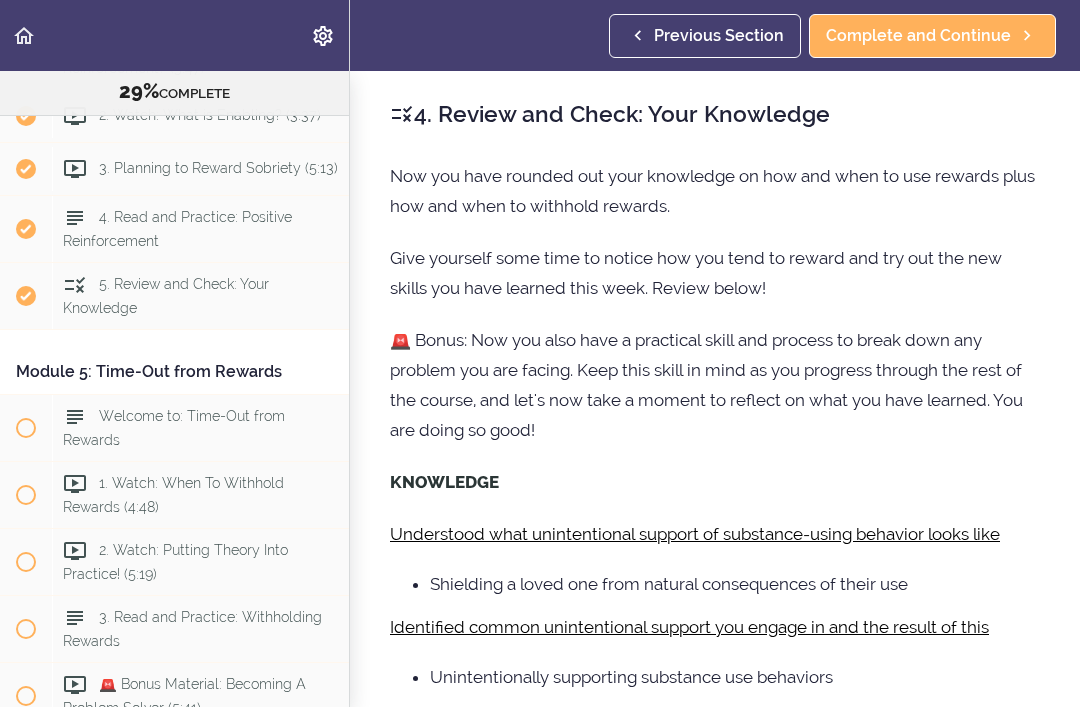 click at bounding box center [26, 428] 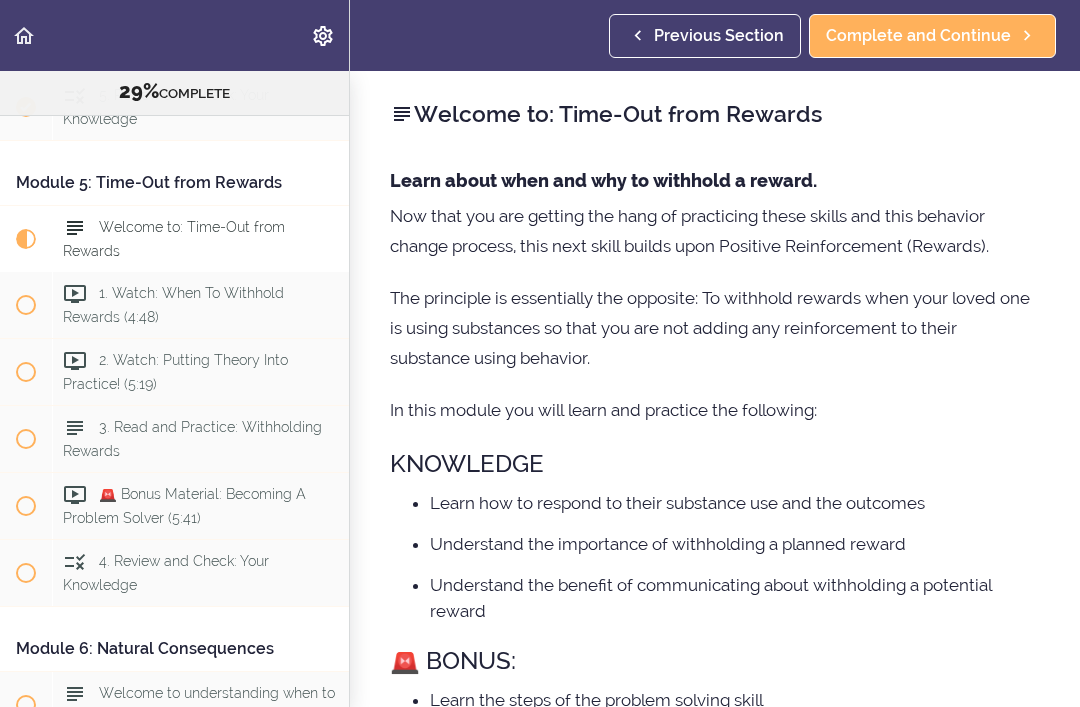 click on "3. Read and Practice: Withholding Rewards" at bounding box center (200, 439) 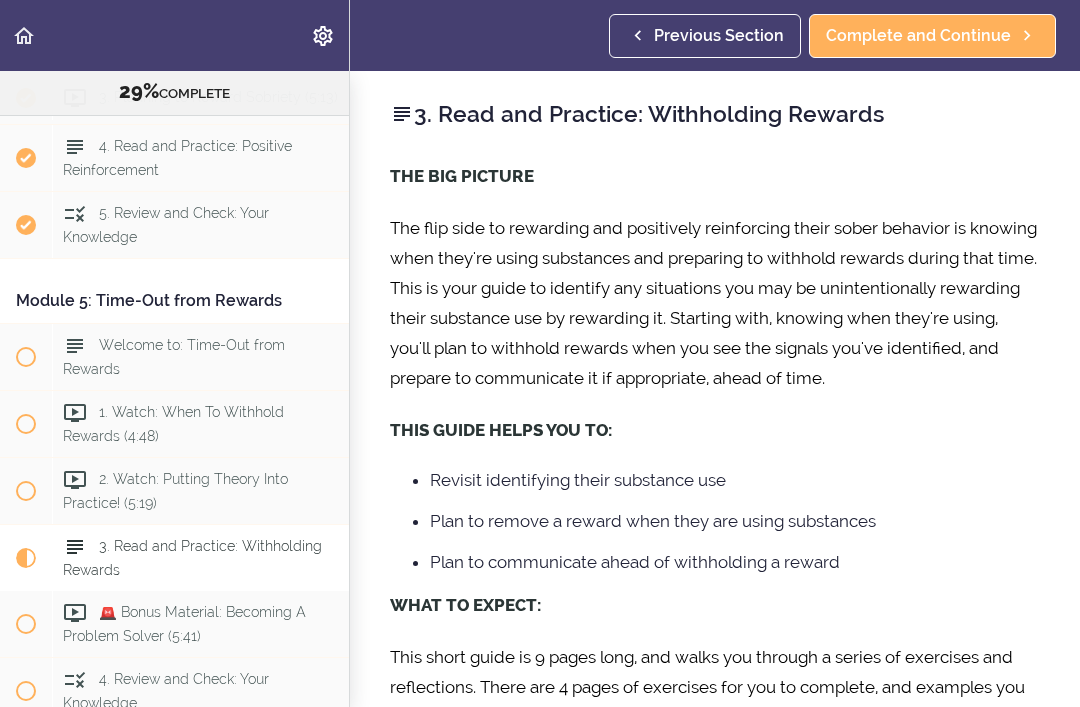 scroll, scrollTop: 1692, scrollLeft: 0, axis: vertical 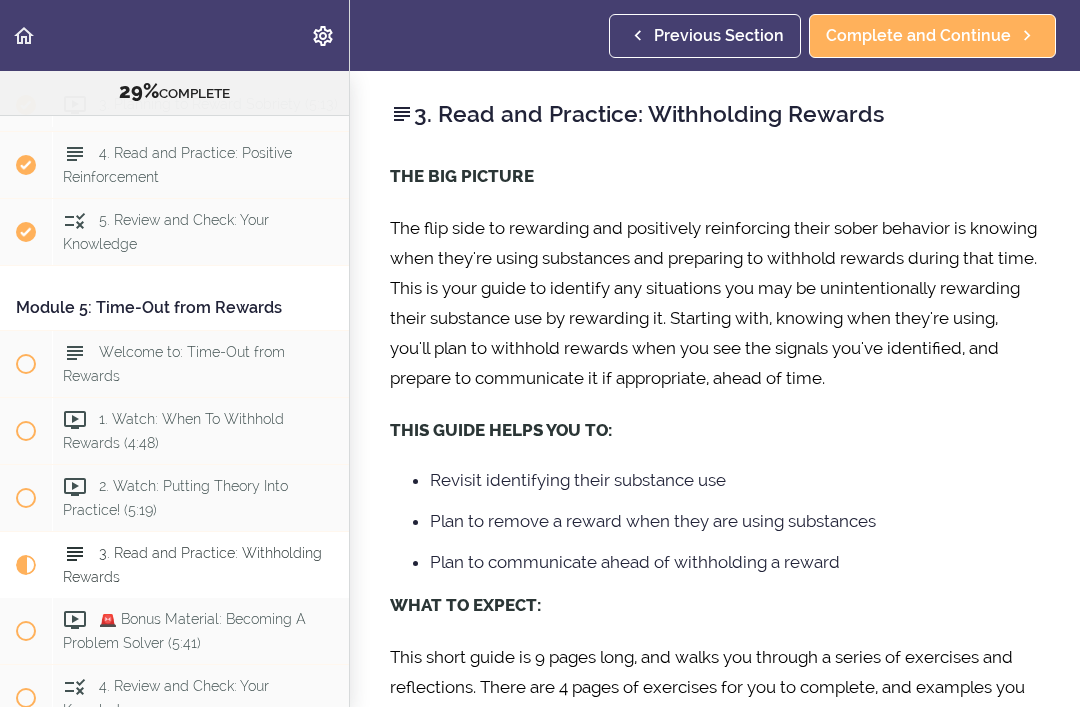 click on "Welcome to: Time-Out from Rewards" at bounding box center (174, 364) 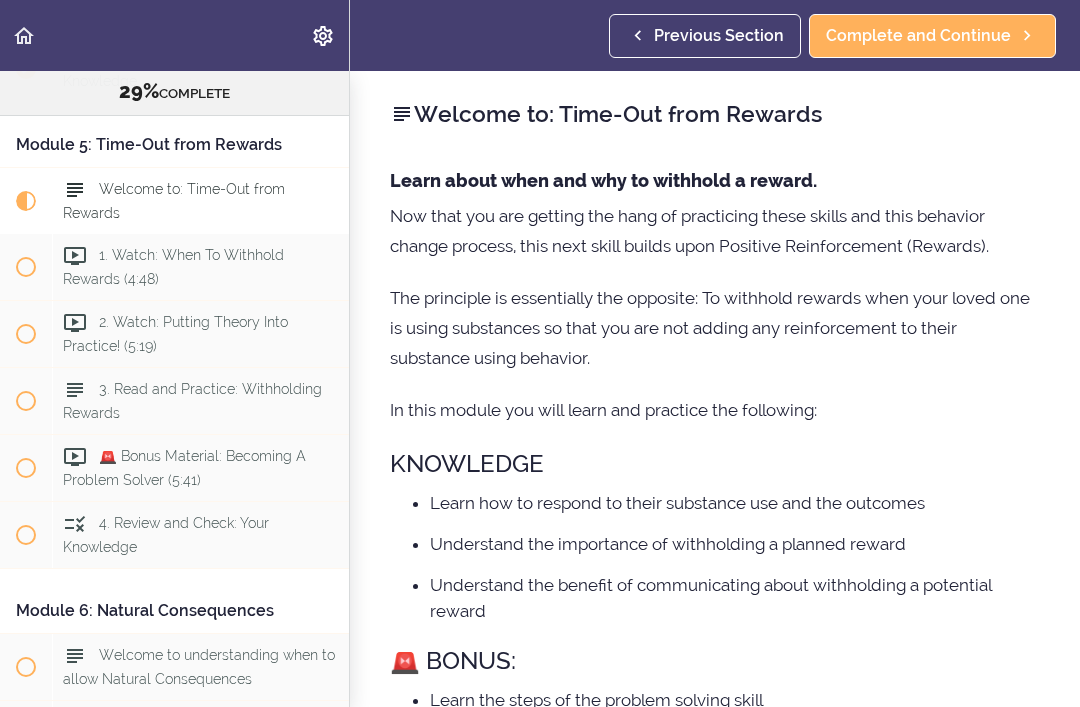 click on "3. Read and Practice: Withholding Rewards" at bounding box center (192, 400) 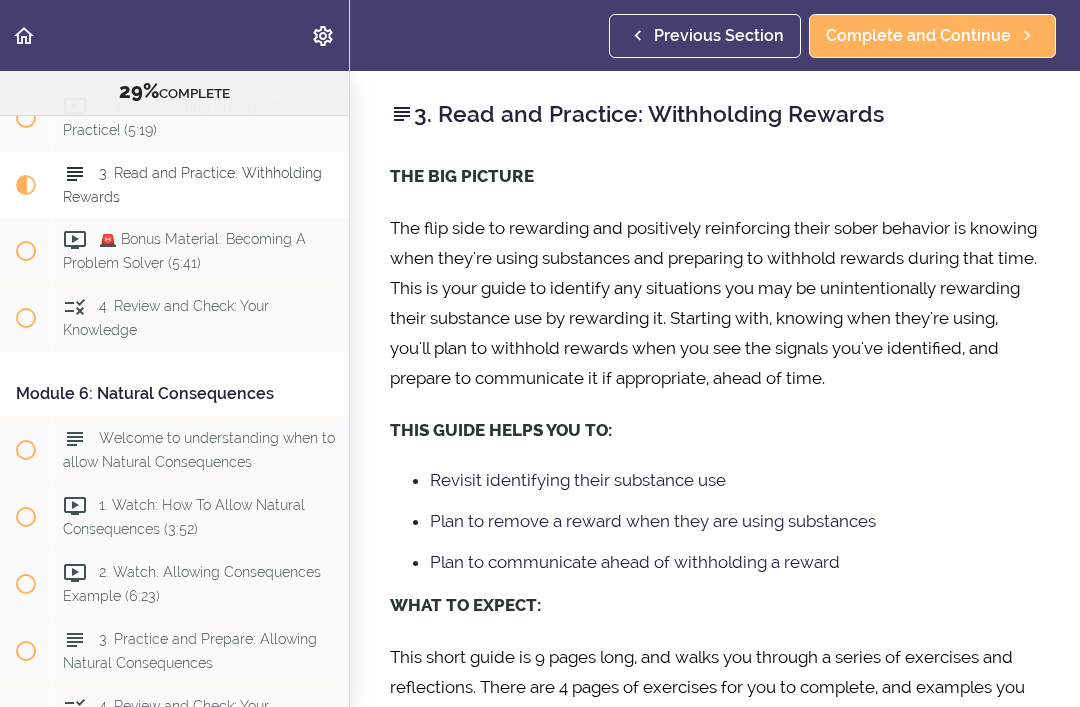 click on "Welcome to understanding when to allow Natural Consequences" at bounding box center [199, 449] 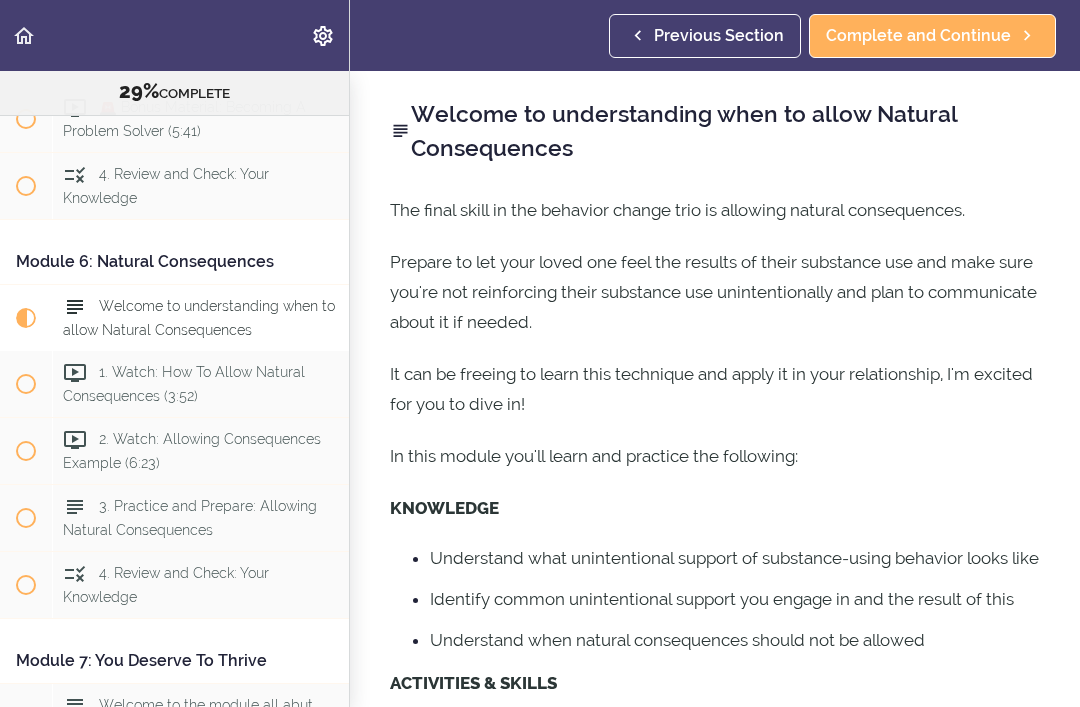 scroll, scrollTop: 2337, scrollLeft: 0, axis: vertical 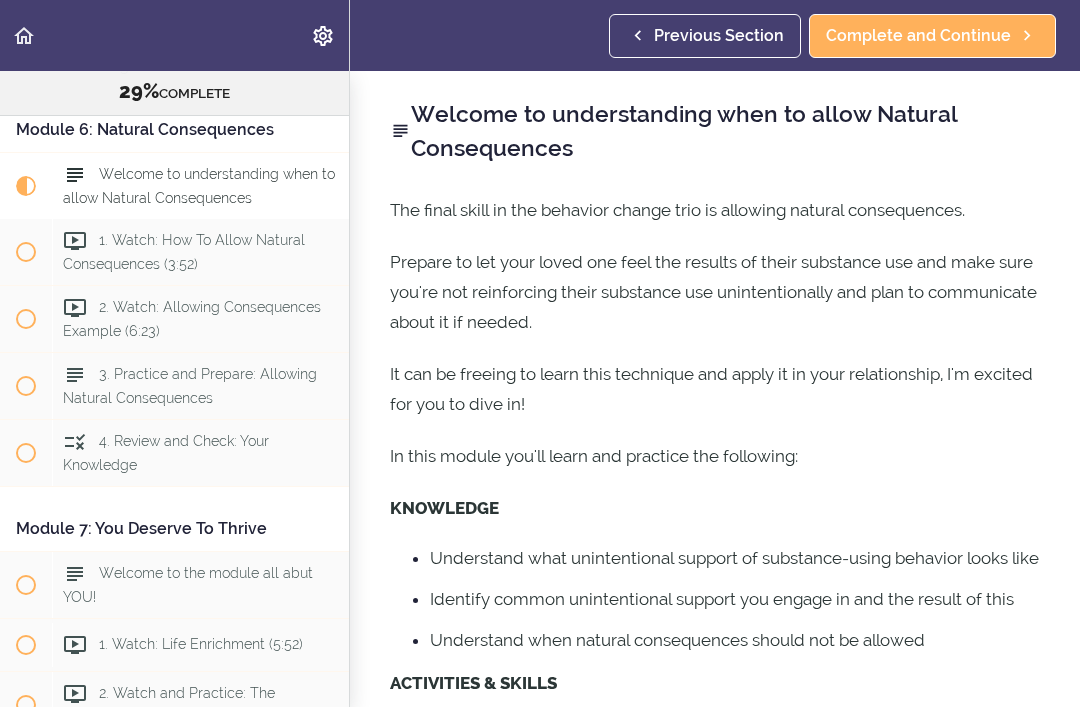 click on "Welcome to understanding when to allow Natural Consequences" at bounding box center (199, 185) 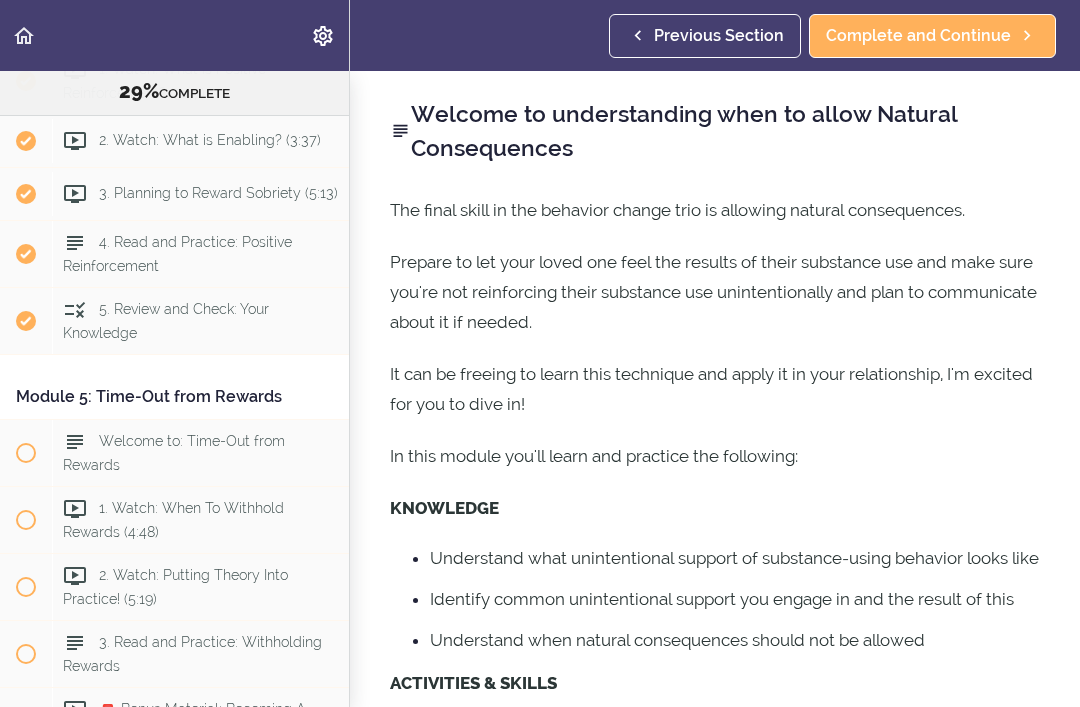 scroll, scrollTop: 1608, scrollLeft: 0, axis: vertical 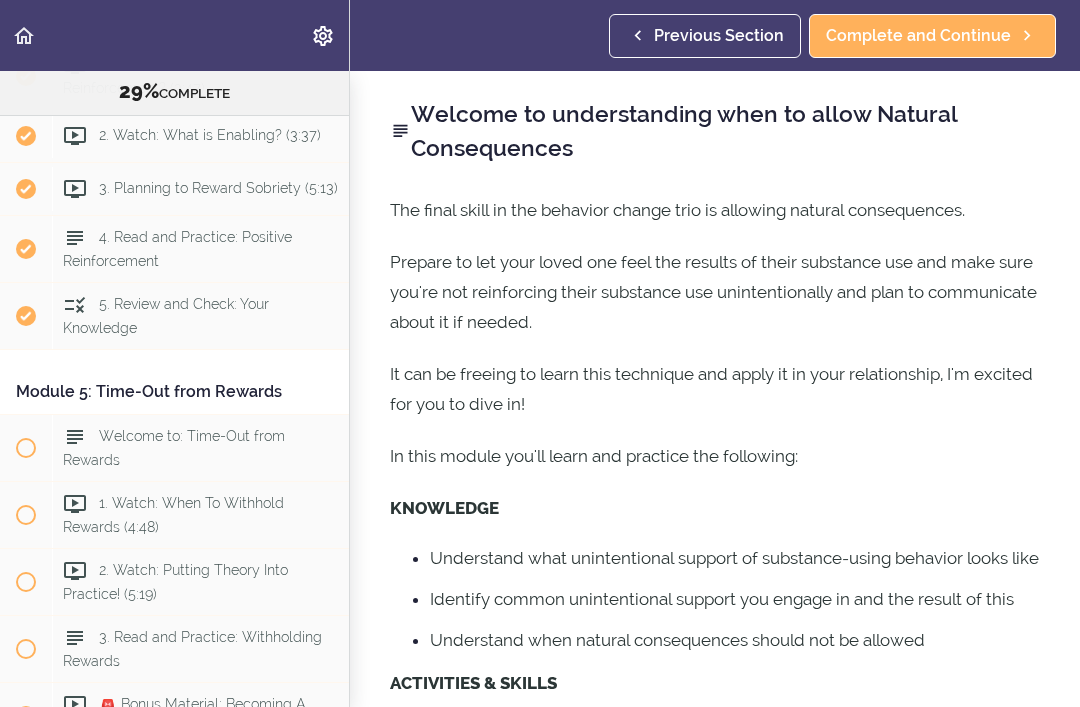 click on "Welcome to: Time-Out from Rewards" at bounding box center [200, 448] 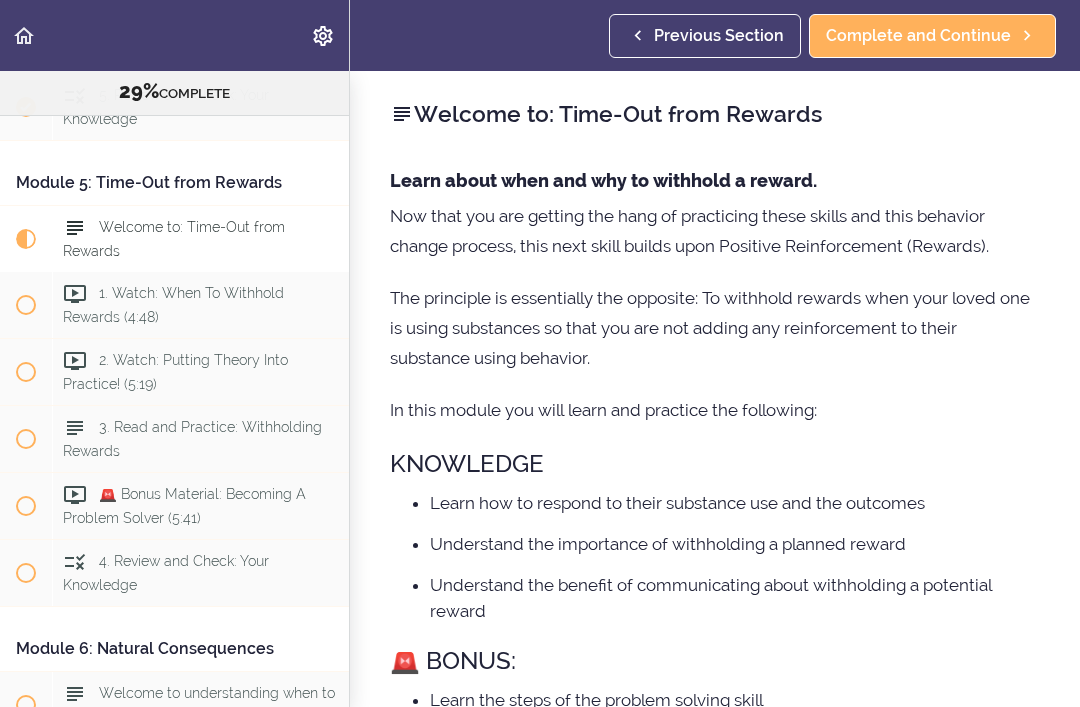 scroll, scrollTop: 1872, scrollLeft: 0, axis: vertical 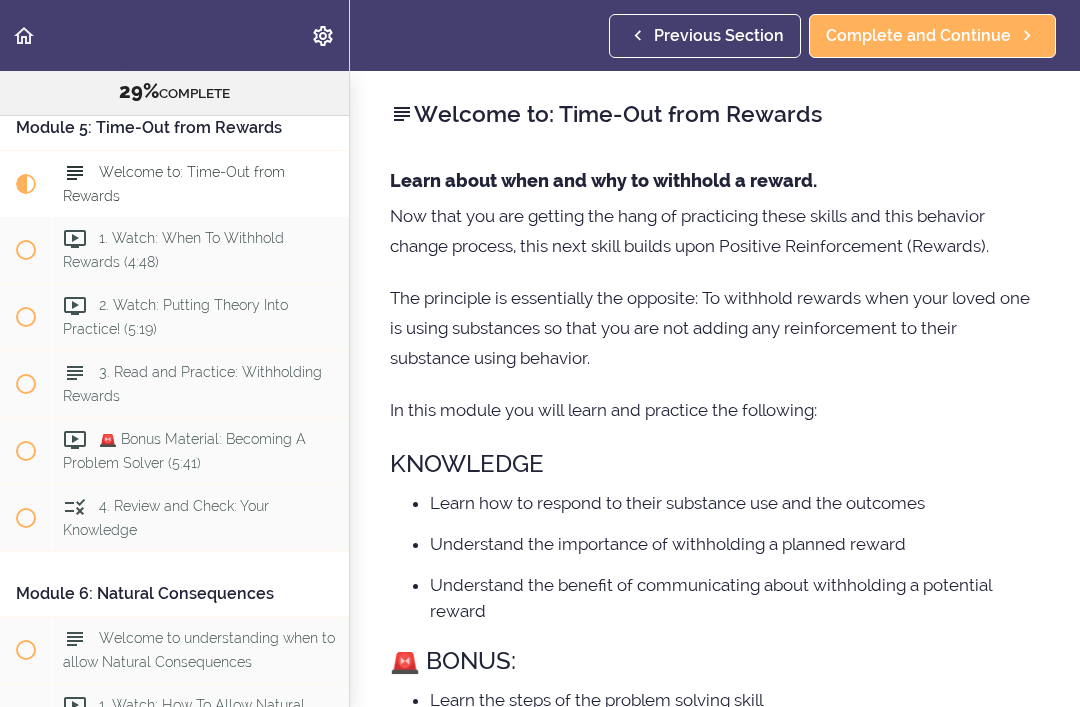 click on "Learn how to respond to their substance use and the outcomes" at bounding box center [735, 503] 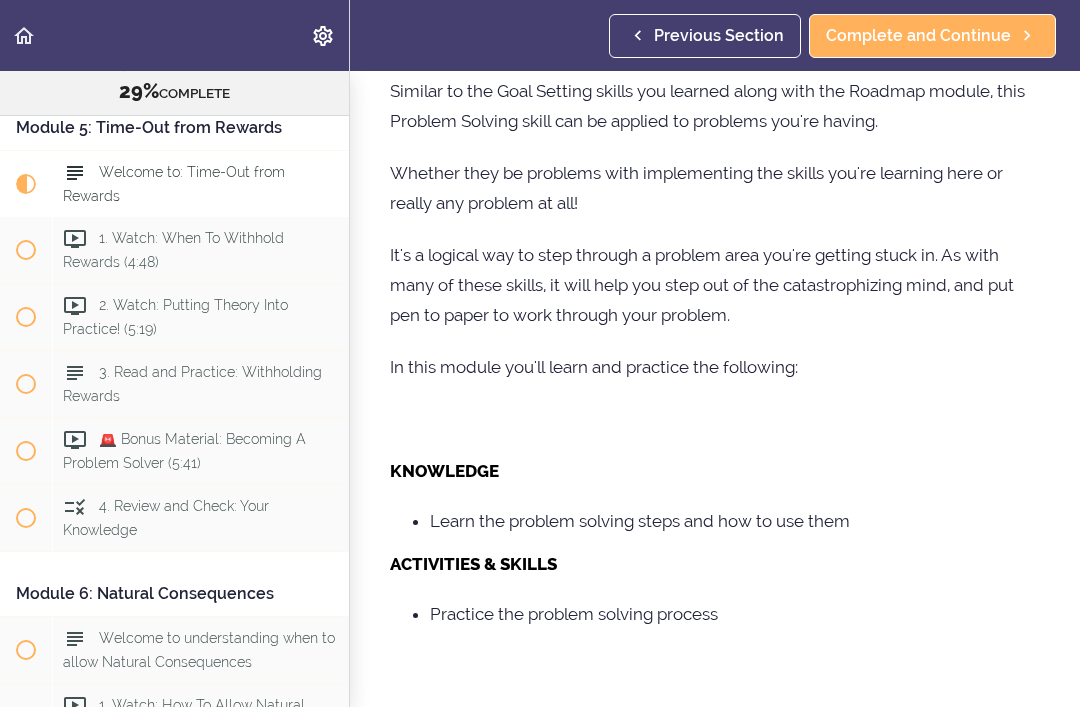 scroll, scrollTop: 862, scrollLeft: 0, axis: vertical 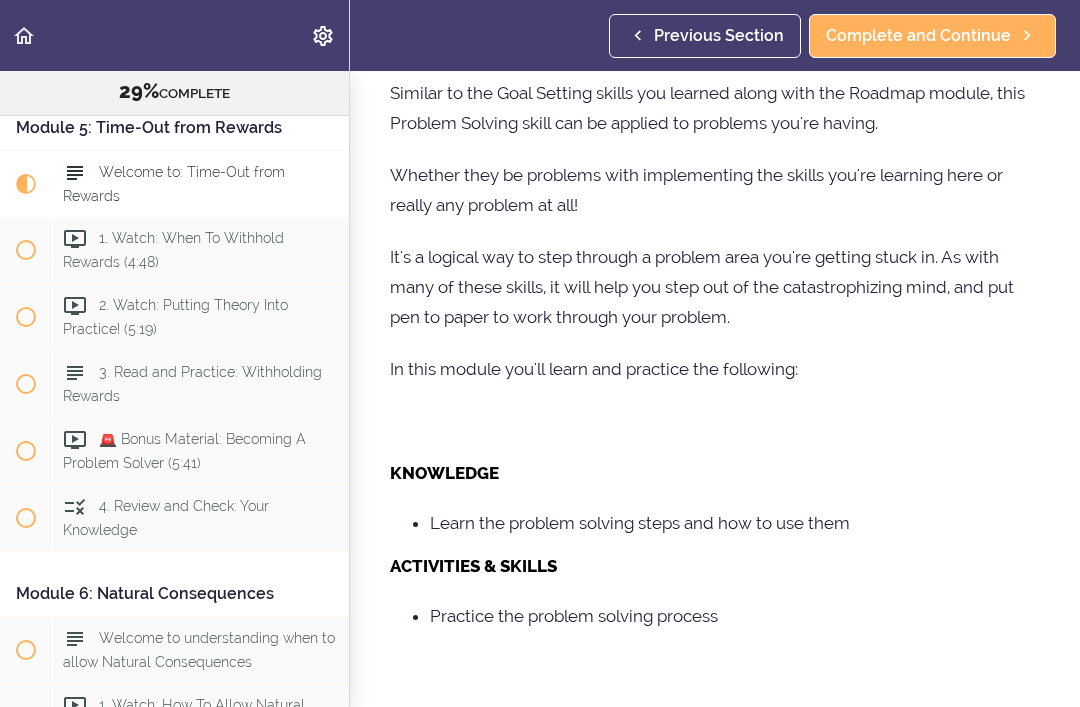 click on "1. Watch: When To Withhold Rewards
(4:48)" at bounding box center (173, 250) 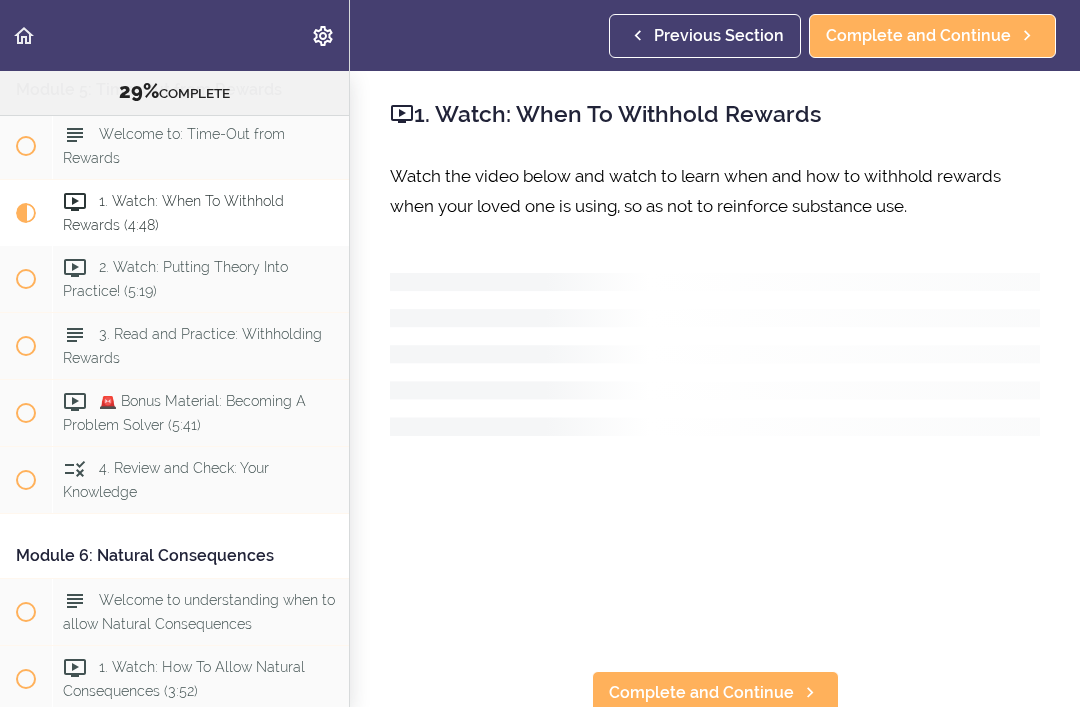 scroll, scrollTop: 1939, scrollLeft: 0, axis: vertical 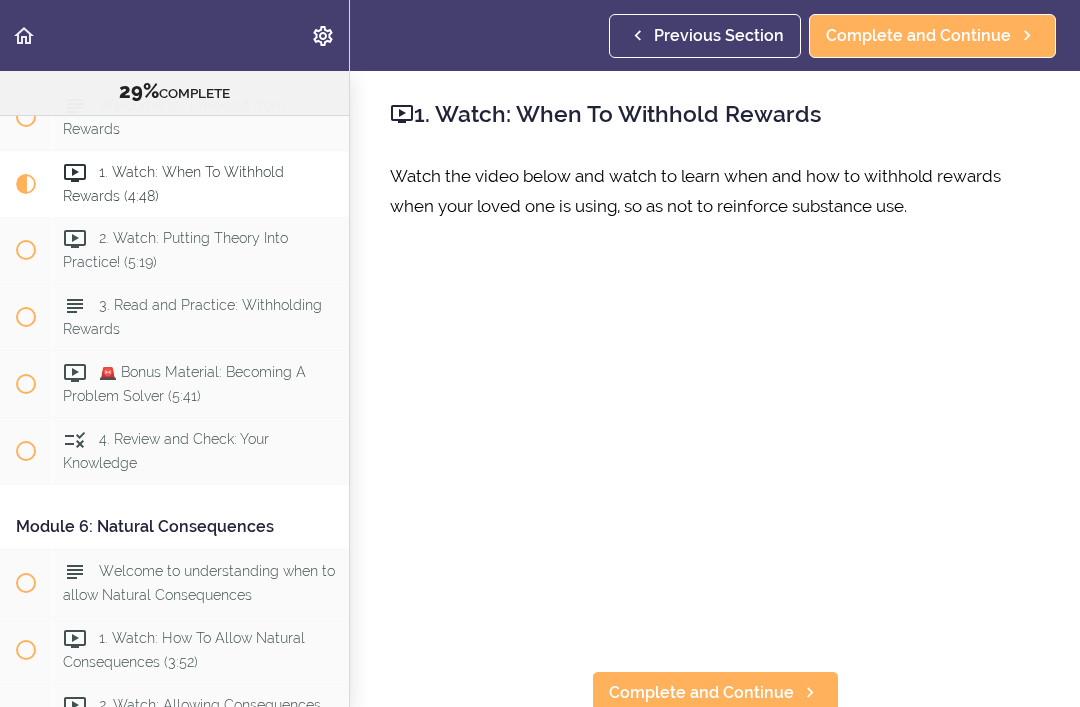 click on "Complete and Continue" at bounding box center [701, 693] 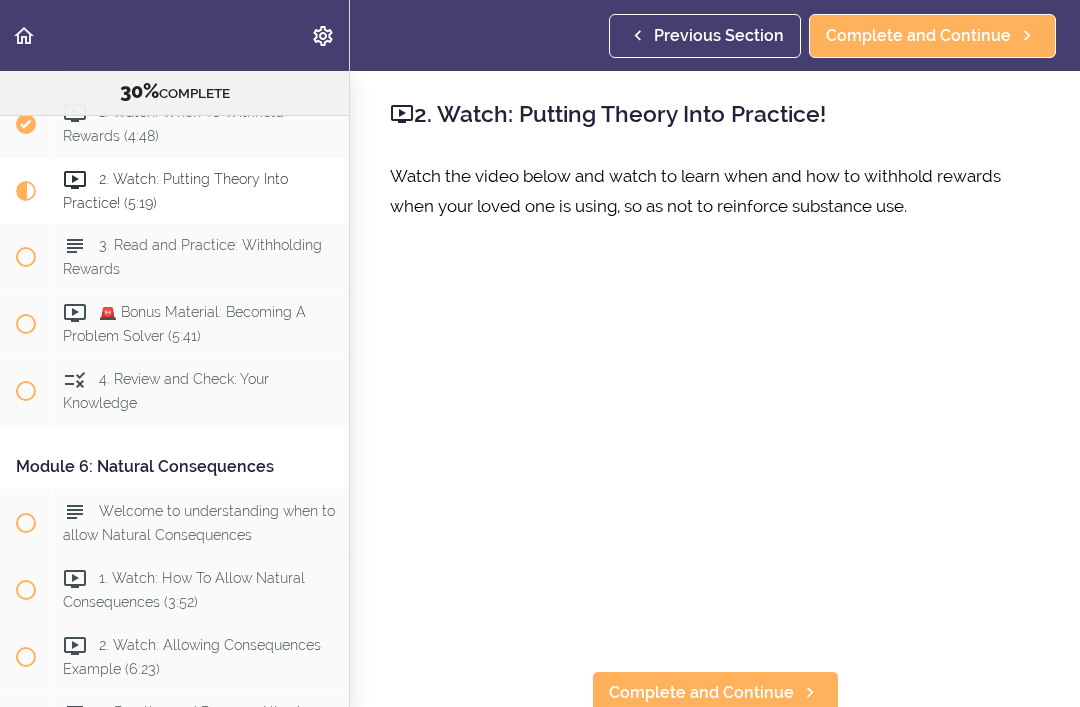 scroll, scrollTop: 2006, scrollLeft: 0, axis: vertical 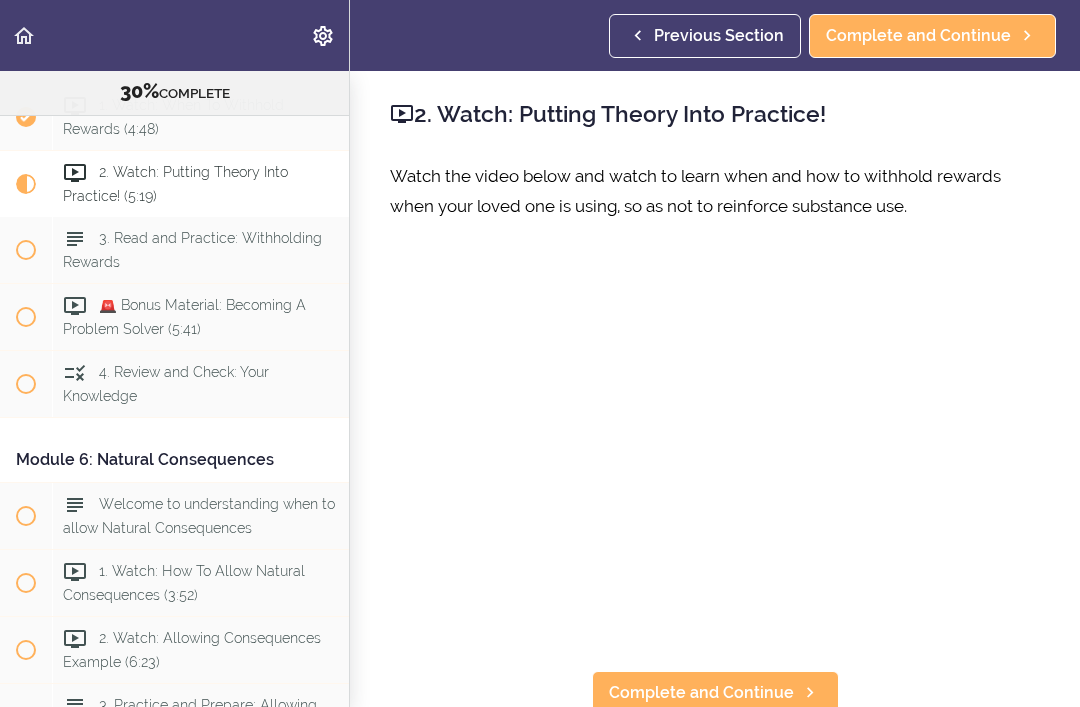 click on "Complete and Continue" at bounding box center (918, 36) 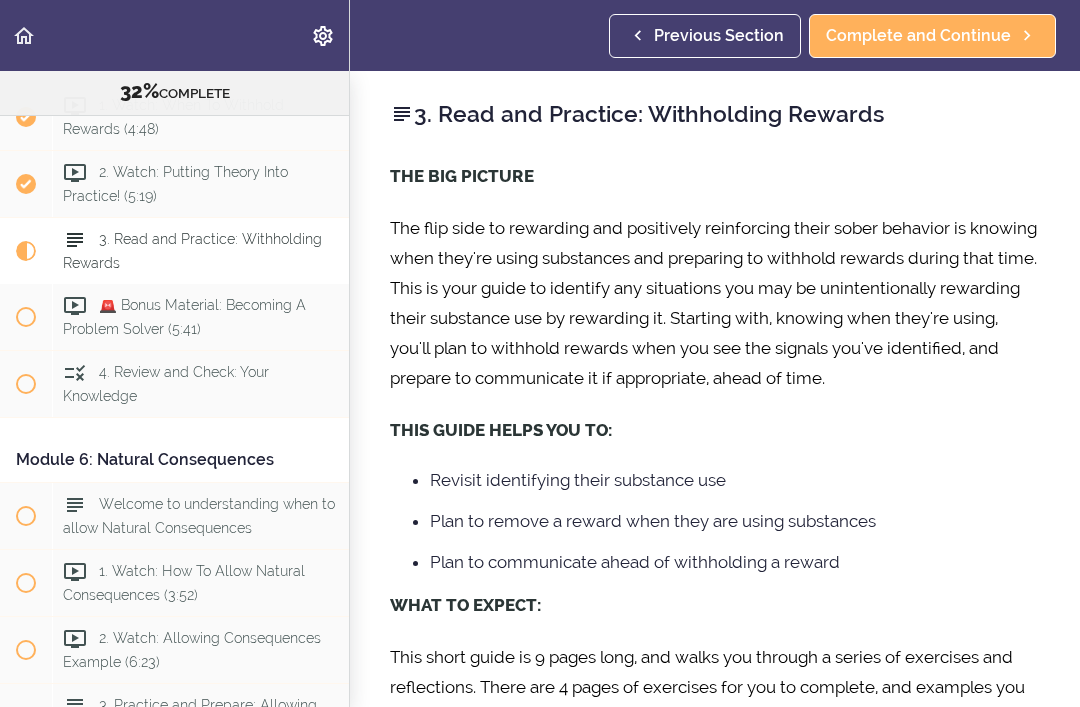 scroll, scrollTop: 2072, scrollLeft: 0, axis: vertical 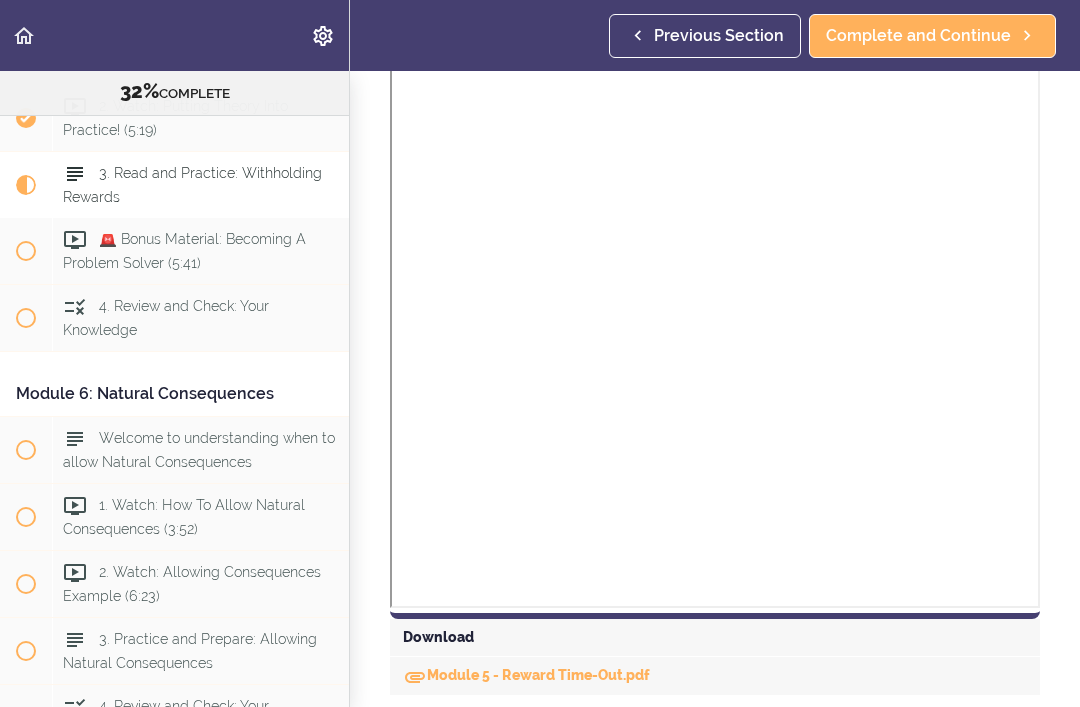 click on "Module 5 - Reward Time-Out.pdf" at bounding box center (526, 675) 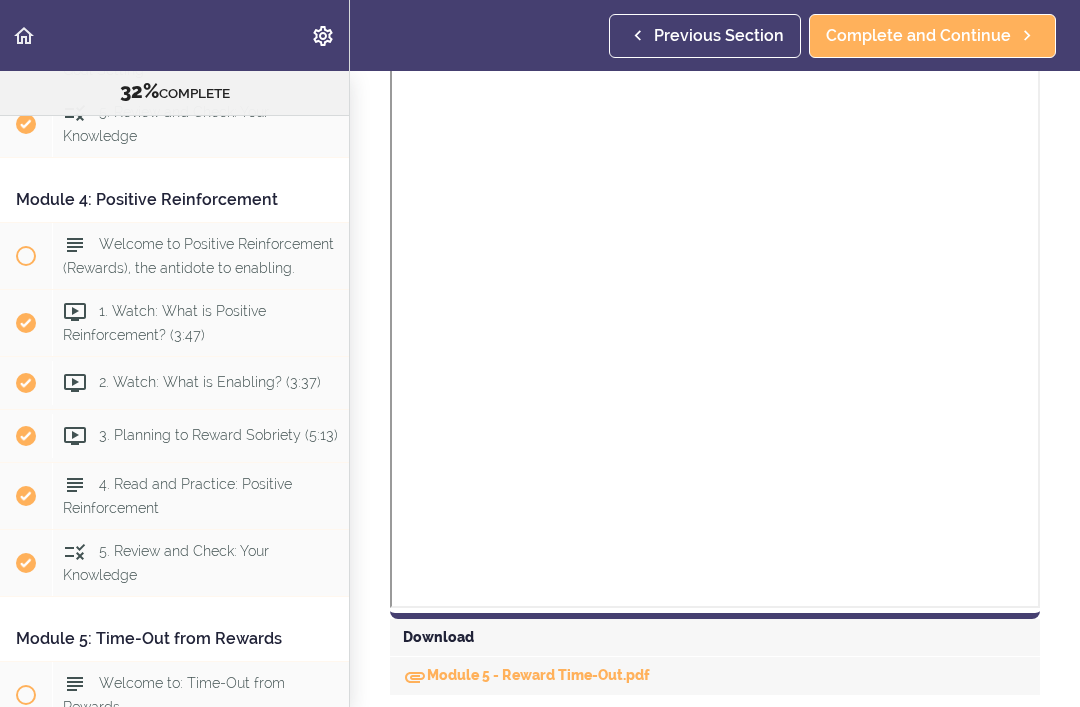 scroll, scrollTop: 1365, scrollLeft: 0, axis: vertical 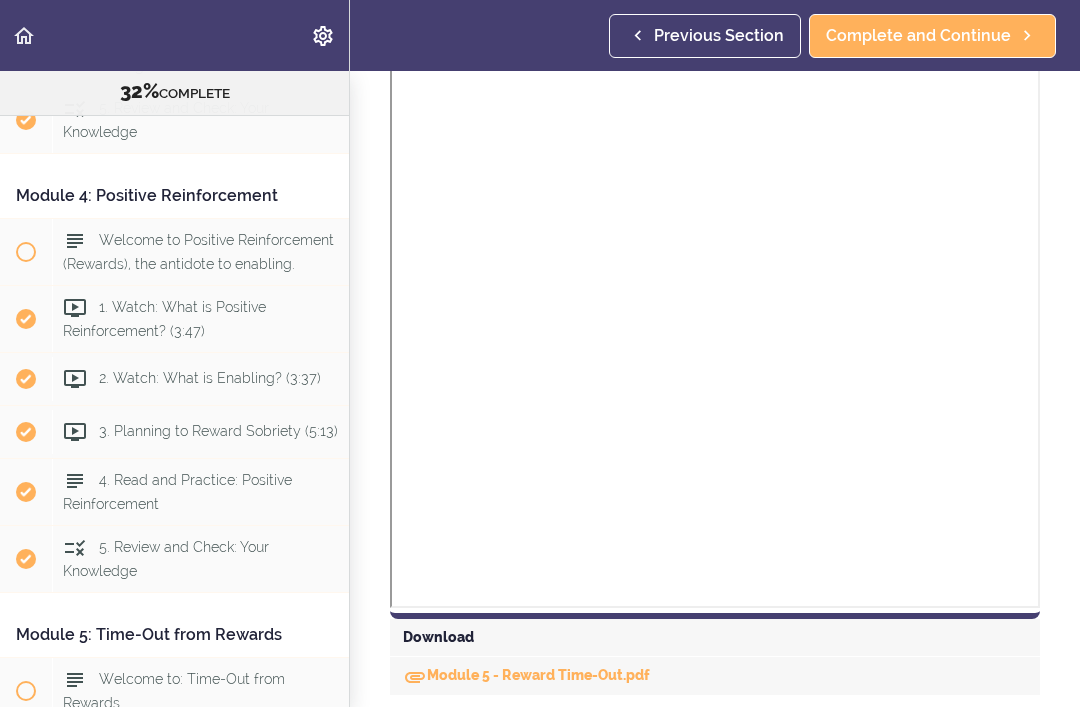 click on "4. Read and Practice: Positive Reinforcement" at bounding box center (177, 492) 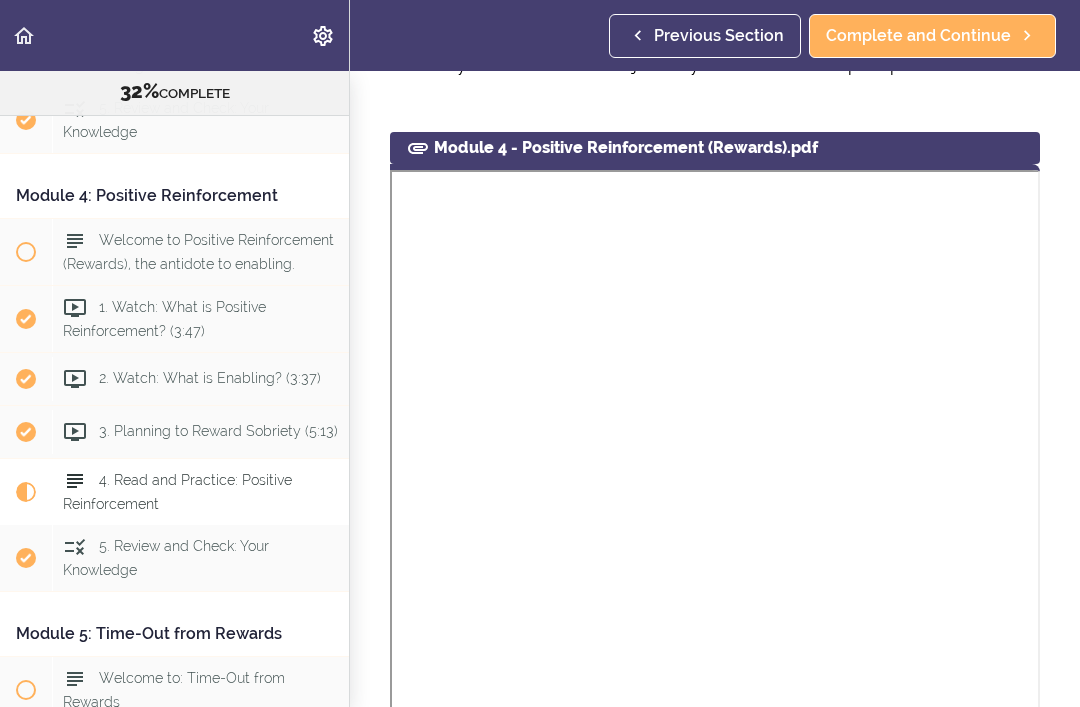 scroll, scrollTop: 0, scrollLeft: 0, axis: both 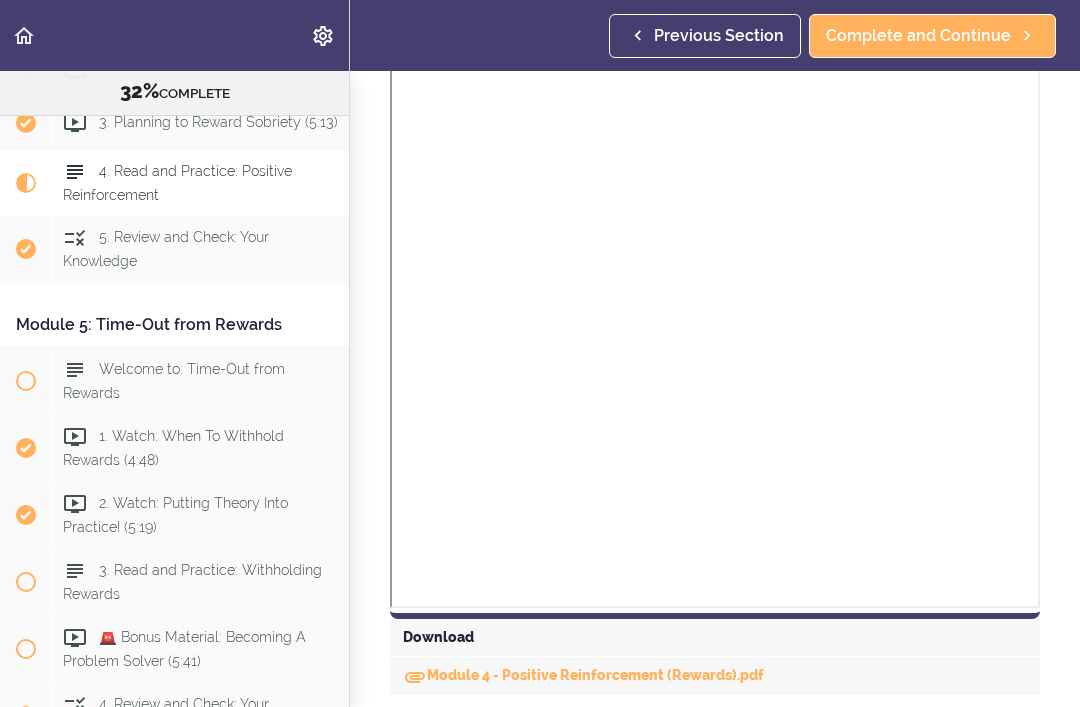 click on "Module 4 - Positive Reinforcement (Rewards).pdf" at bounding box center [583, 675] 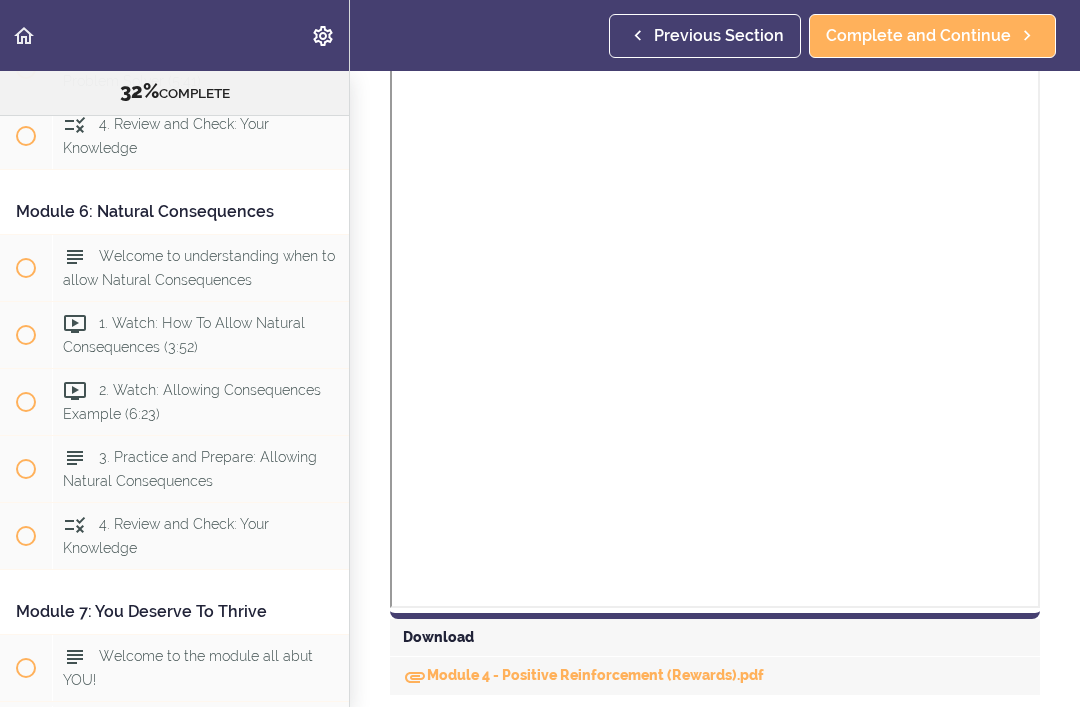scroll, scrollTop: 2256, scrollLeft: 0, axis: vertical 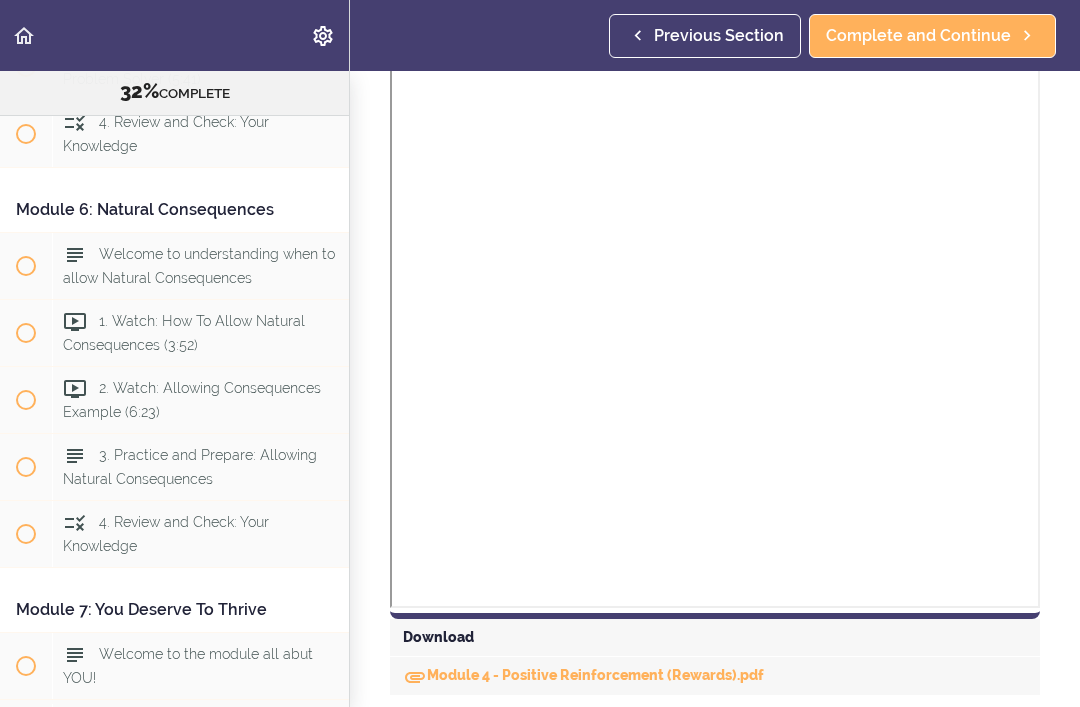 click on "3. Practice and Prepare: Allowing Natural Consequences" at bounding box center [190, 466] 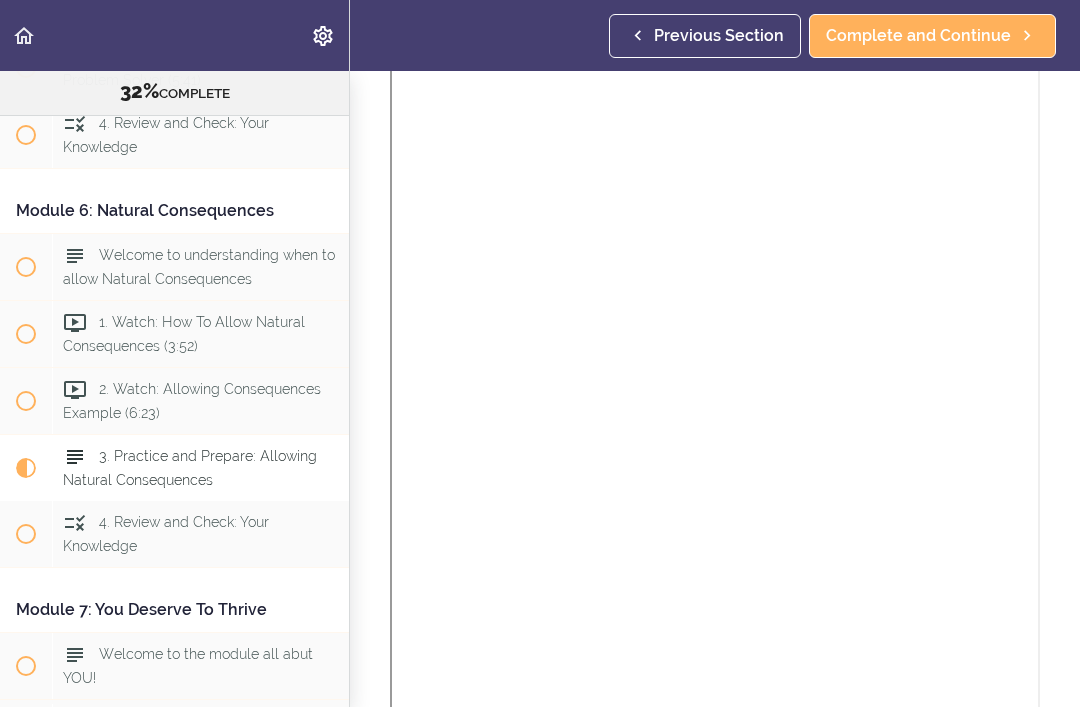 scroll, scrollTop: 0, scrollLeft: 0, axis: both 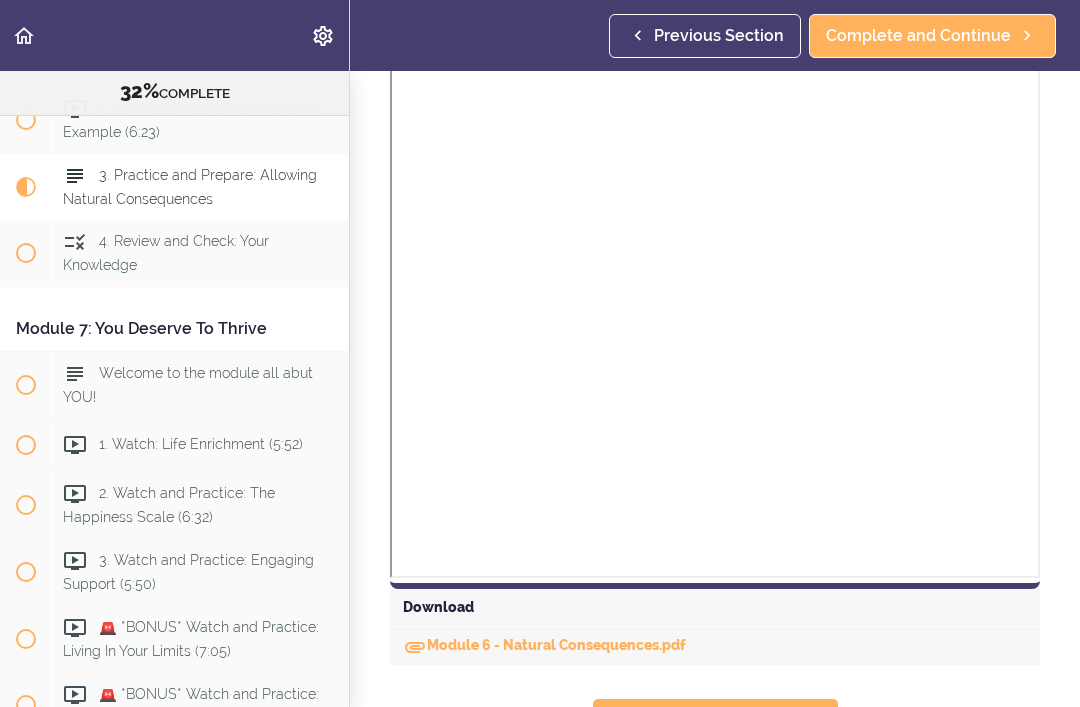 click on "Module 6 - Natural Consequences.pdf" at bounding box center (544, 645) 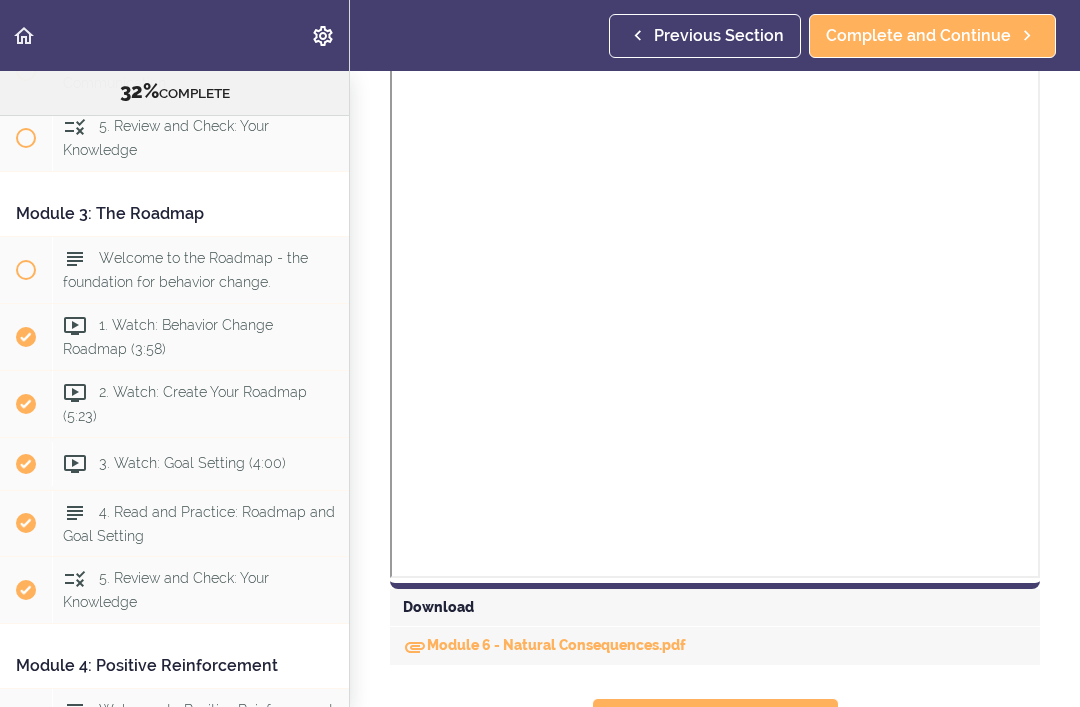 scroll, scrollTop: 954, scrollLeft: 0, axis: vertical 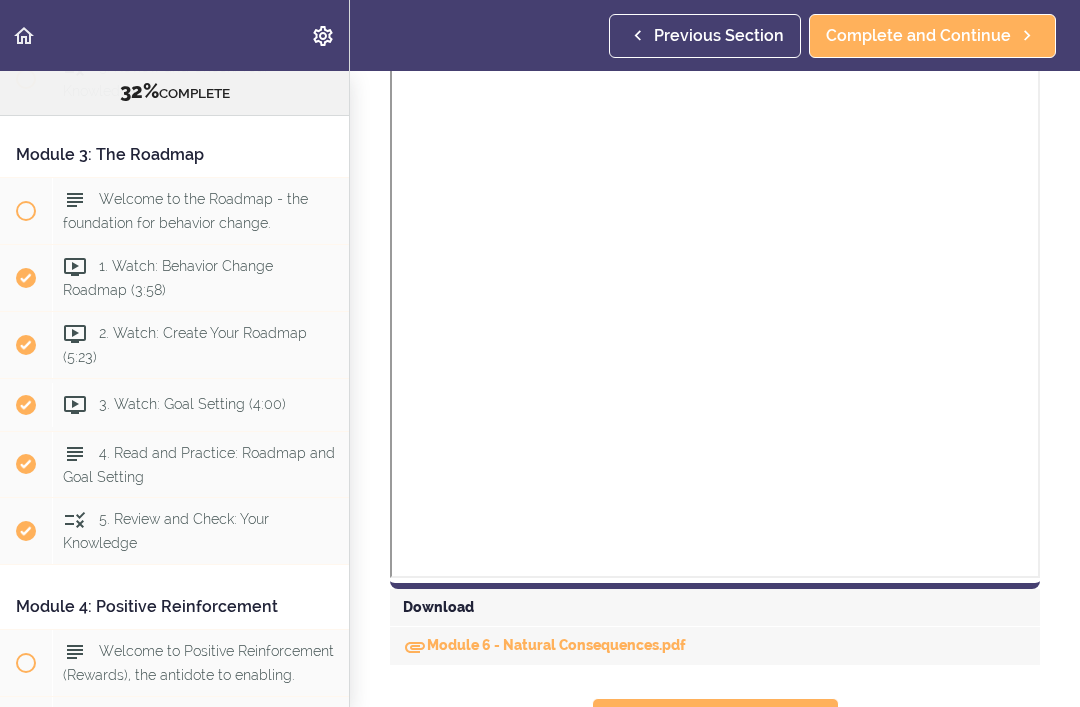 click on "4. Read and Practice: Roadmap and Goal Setting" at bounding box center [199, 464] 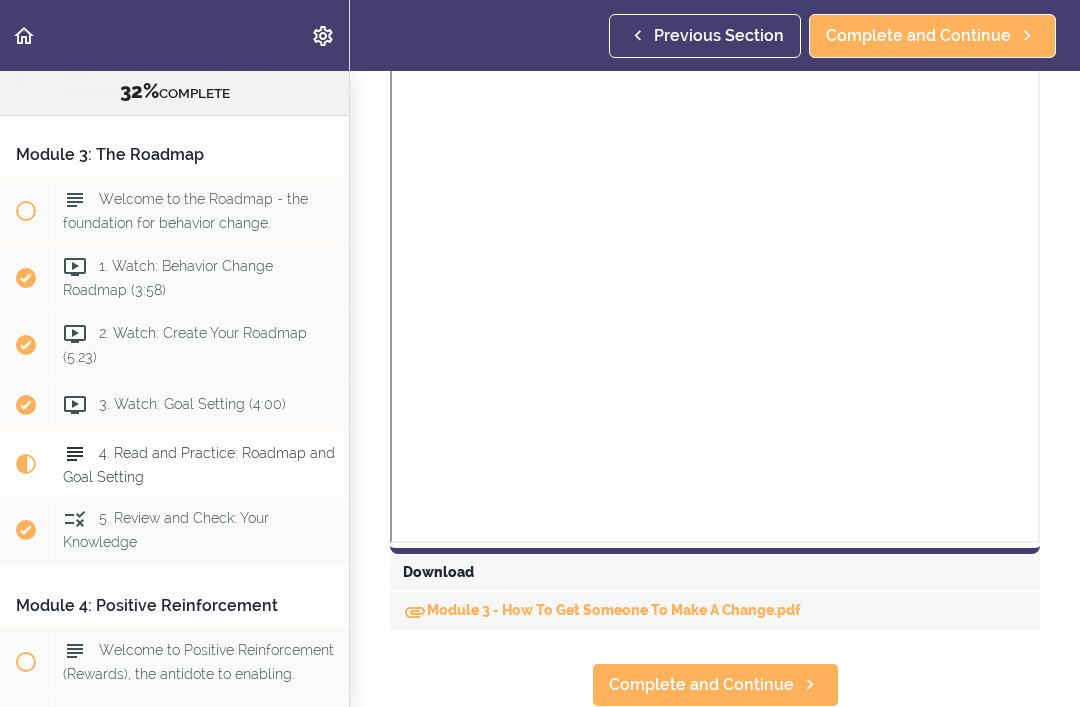 scroll, scrollTop: 1, scrollLeft: 0, axis: vertical 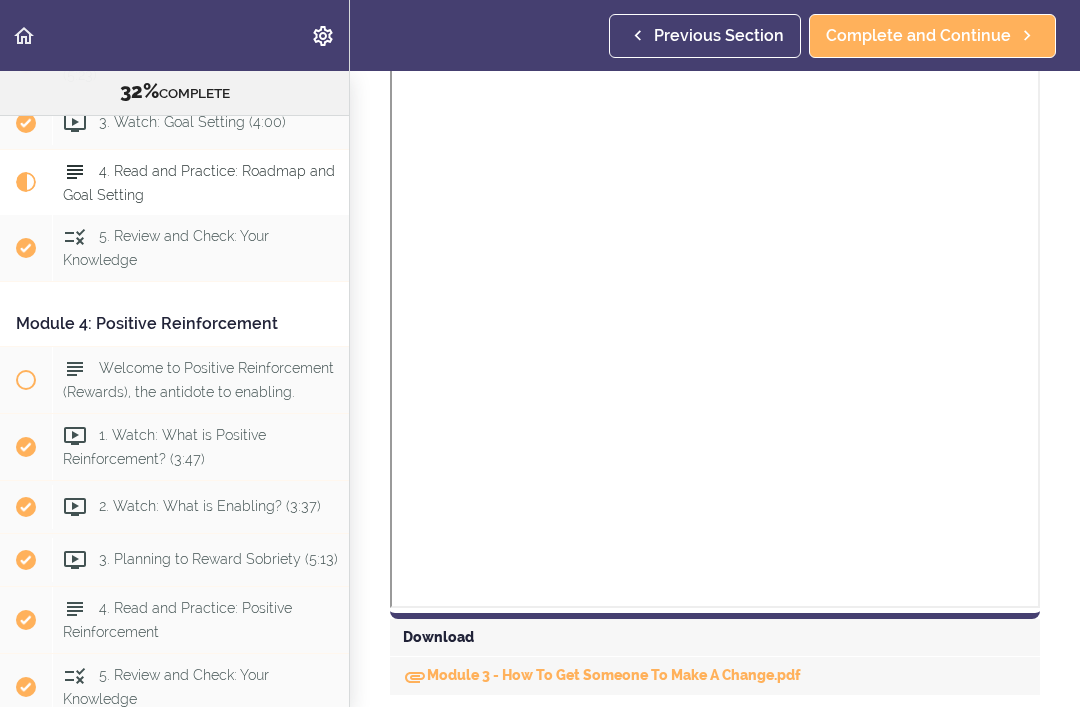 click on "Module 3 - How To Get Someone To Make A Change.pdf" at bounding box center (602, 675) 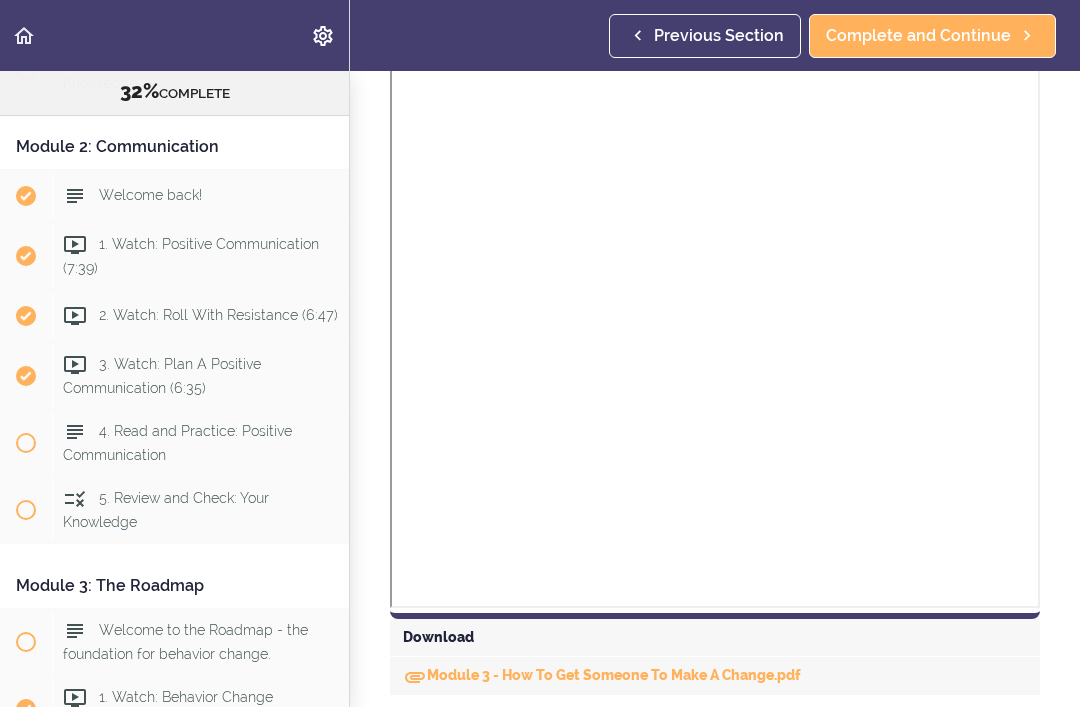 scroll, scrollTop: 522, scrollLeft: 0, axis: vertical 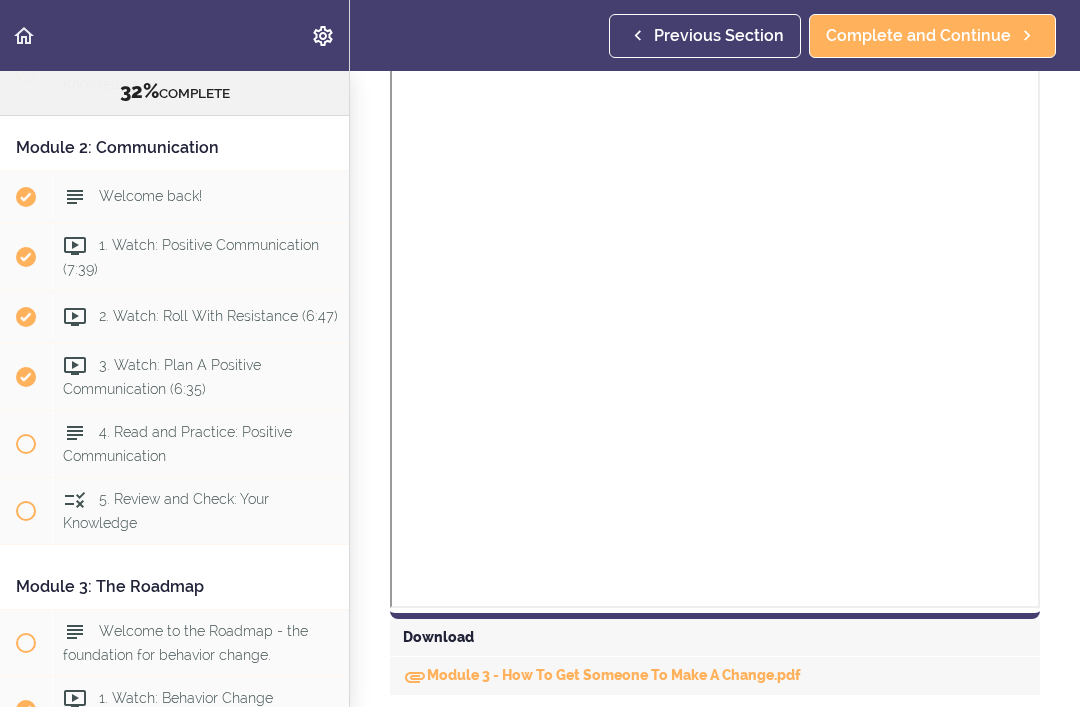 click on "4.  Read and Practice: Positive Communication" at bounding box center (200, 444) 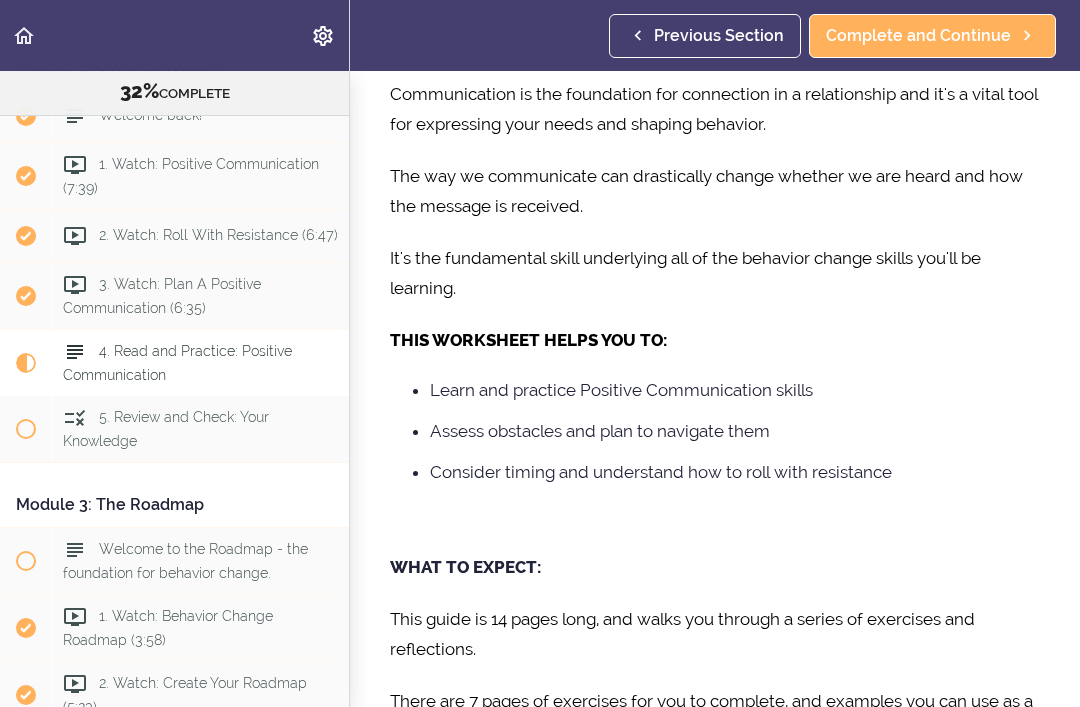 scroll, scrollTop: 0, scrollLeft: 0, axis: both 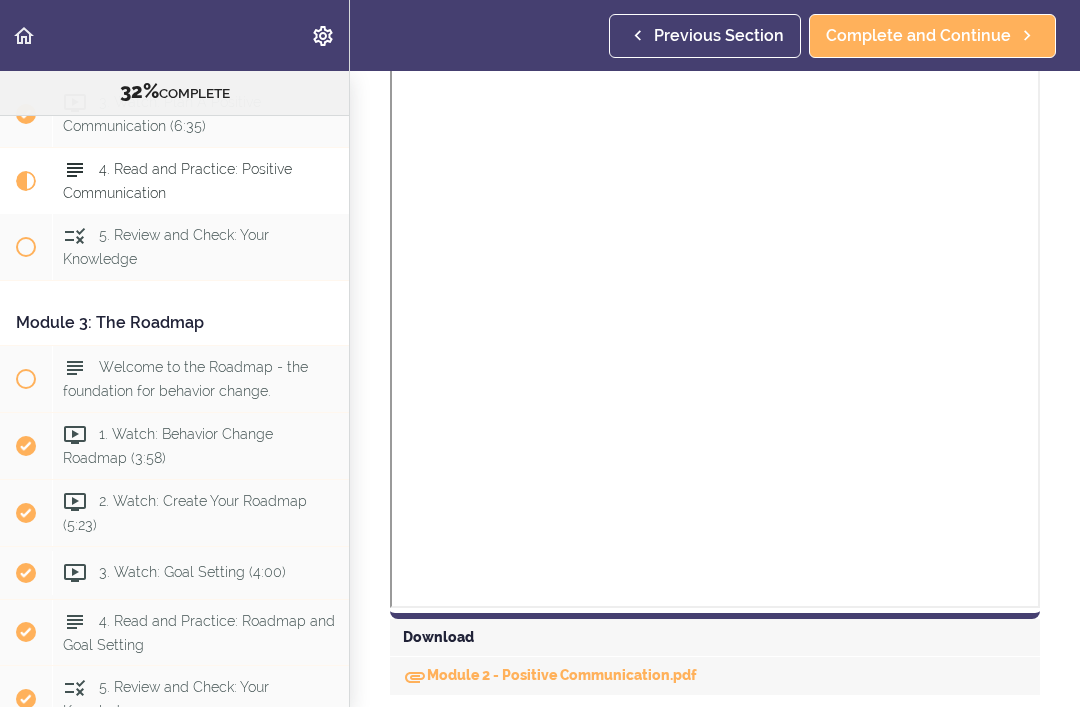click on "Module 2 - Positive Communication.pdf" at bounding box center [550, 675] 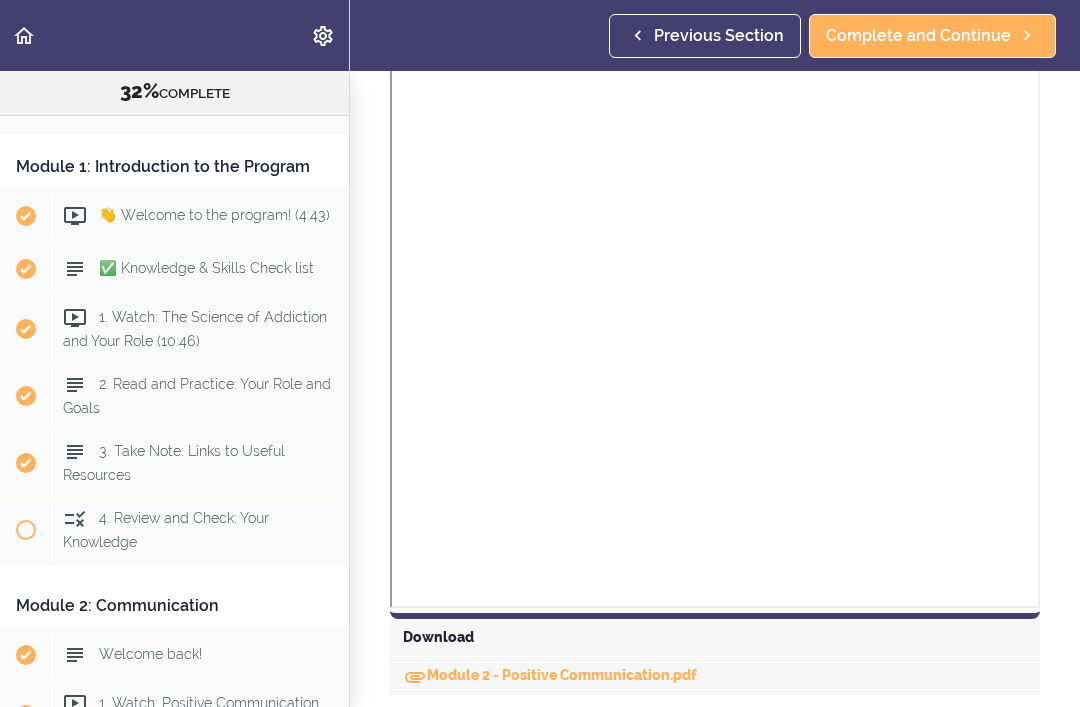 scroll, scrollTop: 66, scrollLeft: 0, axis: vertical 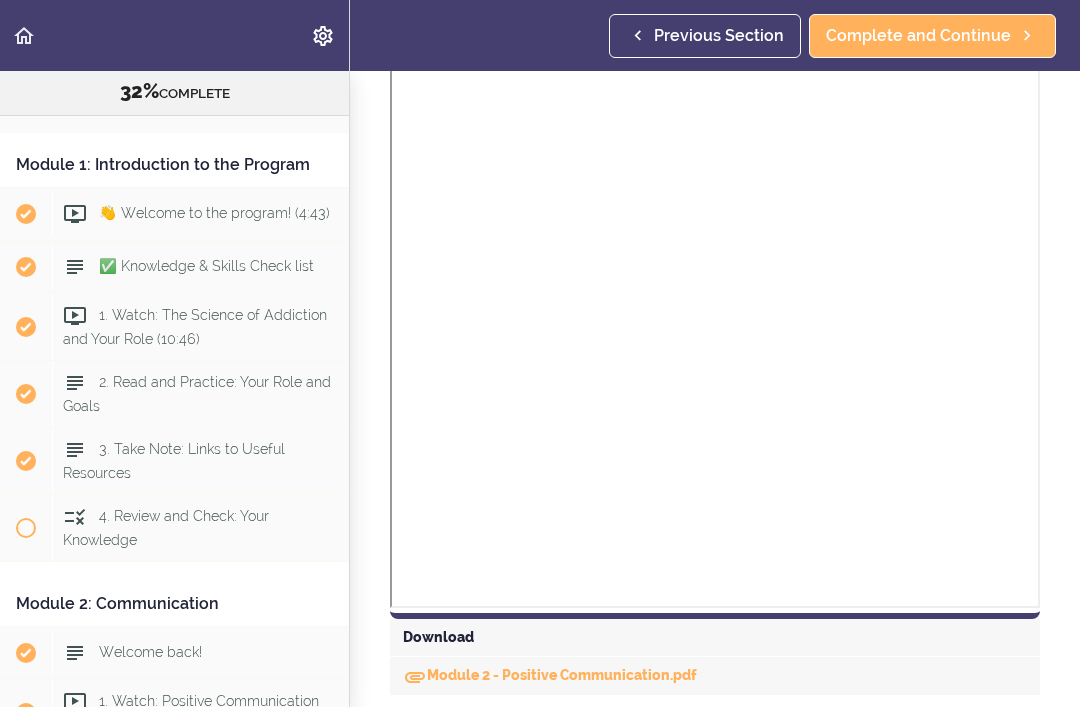 click on "2. Read and Practice: Your Role and Goals" at bounding box center (197, 393) 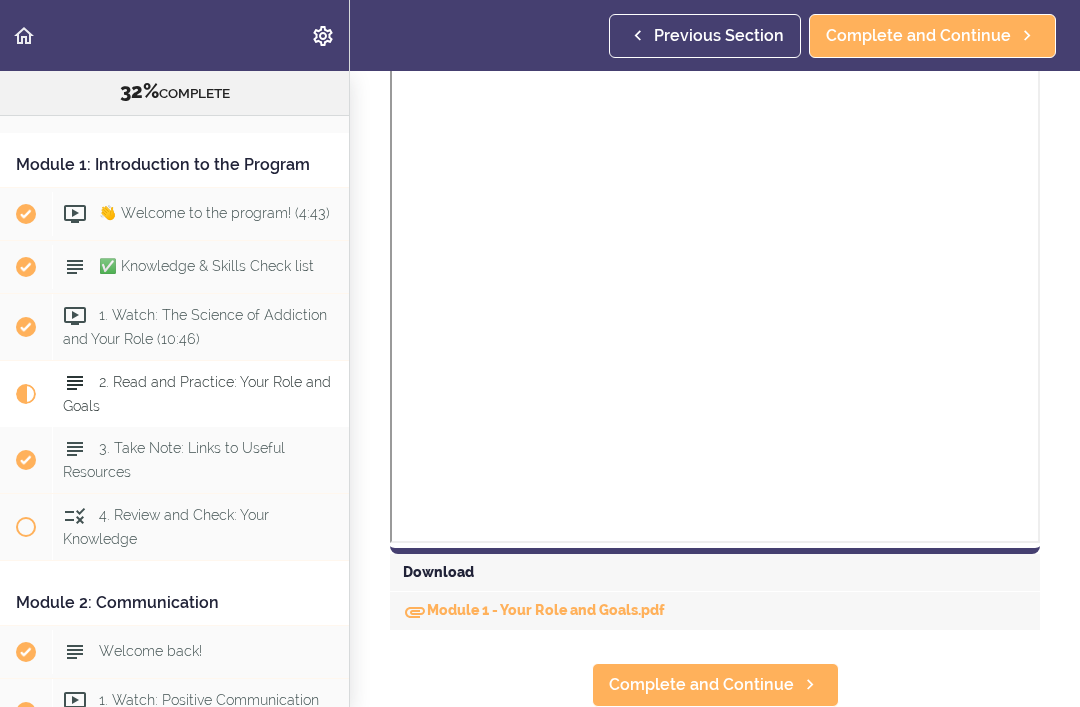 scroll, scrollTop: 14, scrollLeft: 0, axis: vertical 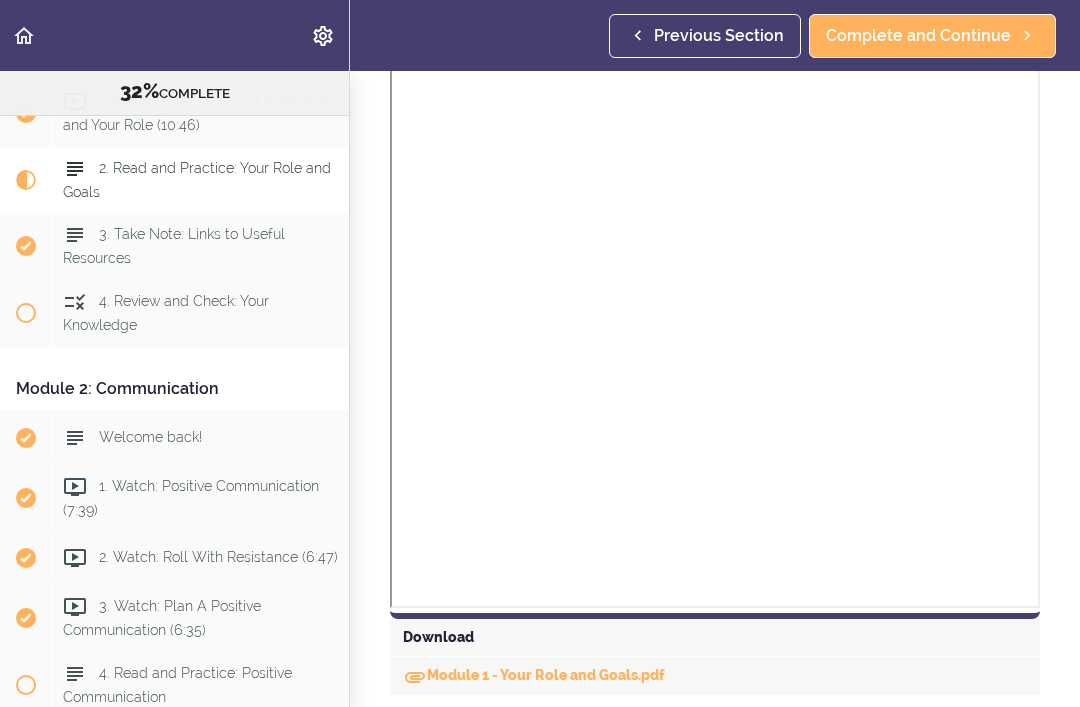 click on "Module 1 - Your Role and Goals.pdf" at bounding box center (534, 675) 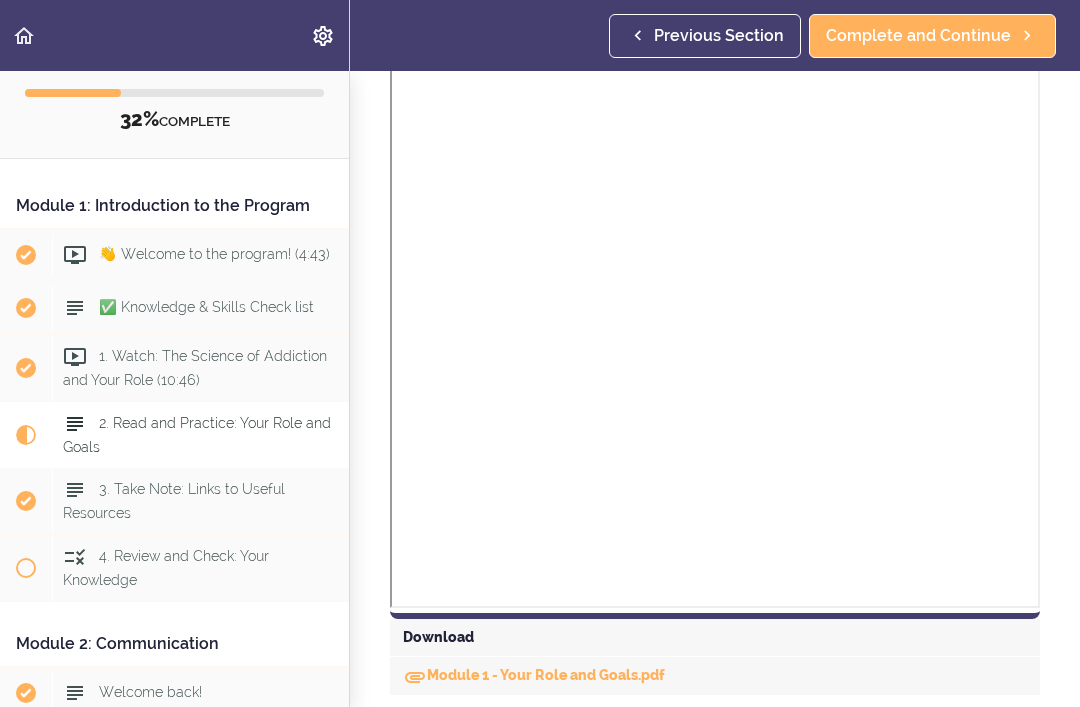 scroll, scrollTop: 52, scrollLeft: 0, axis: vertical 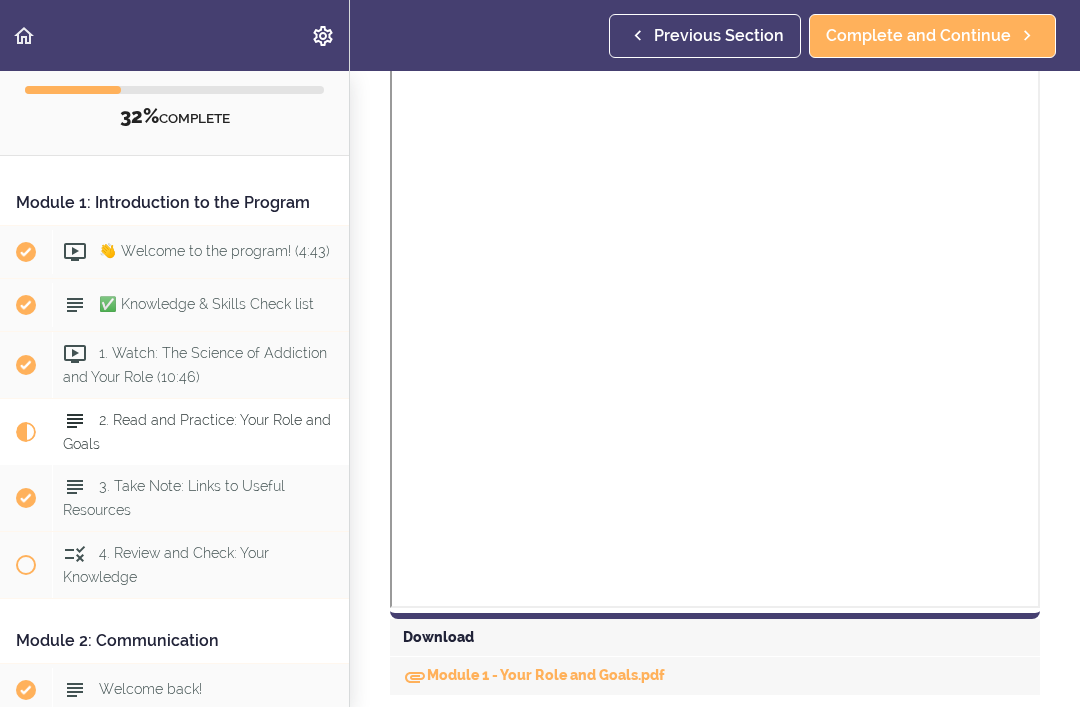 click on "✅ Knowledge & Skills Check list" at bounding box center (206, 304) 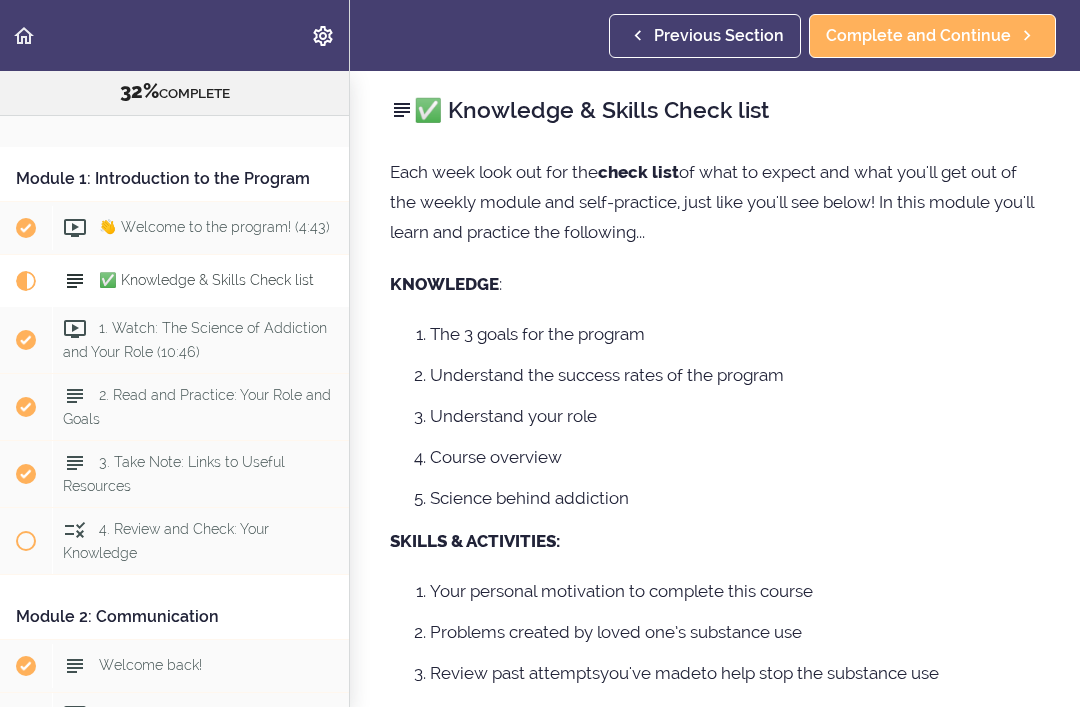 scroll, scrollTop: 123, scrollLeft: 0, axis: vertical 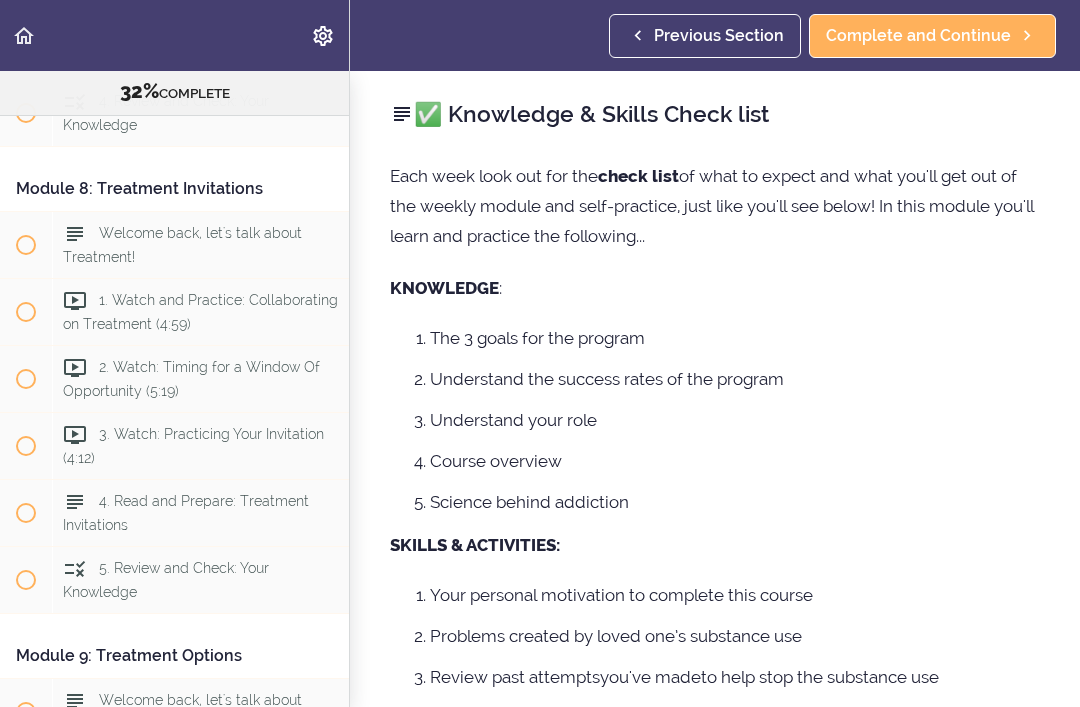 click on "4. Read and Prepare: Treatment Invitations" at bounding box center (186, 513) 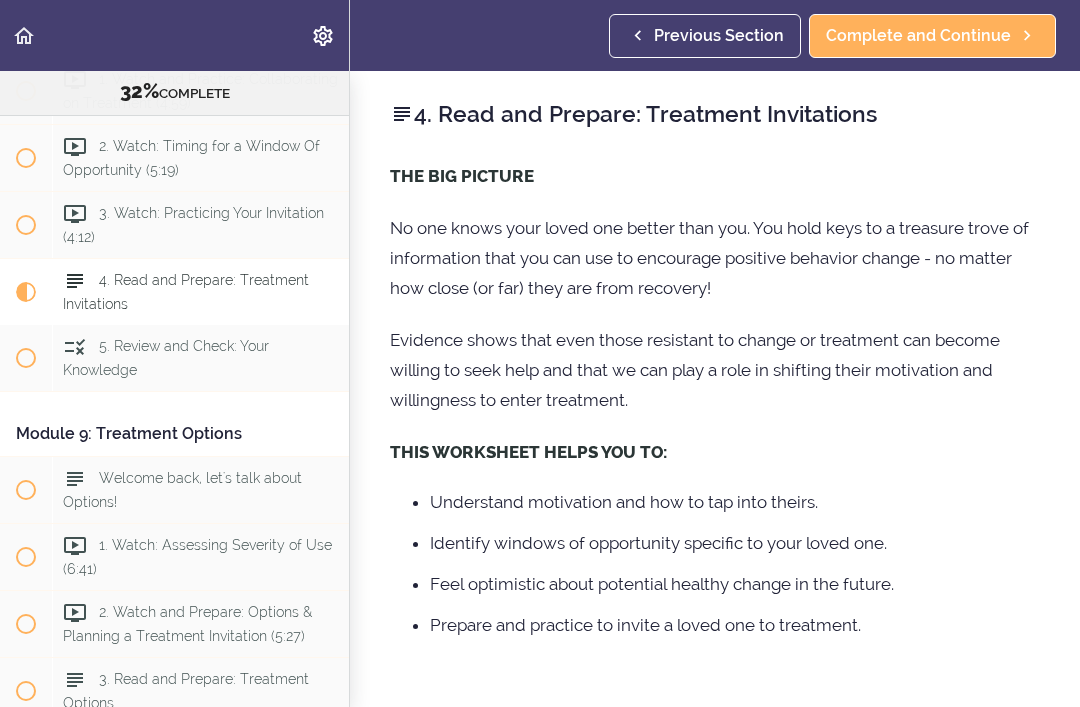 scroll, scrollTop: 3520, scrollLeft: 0, axis: vertical 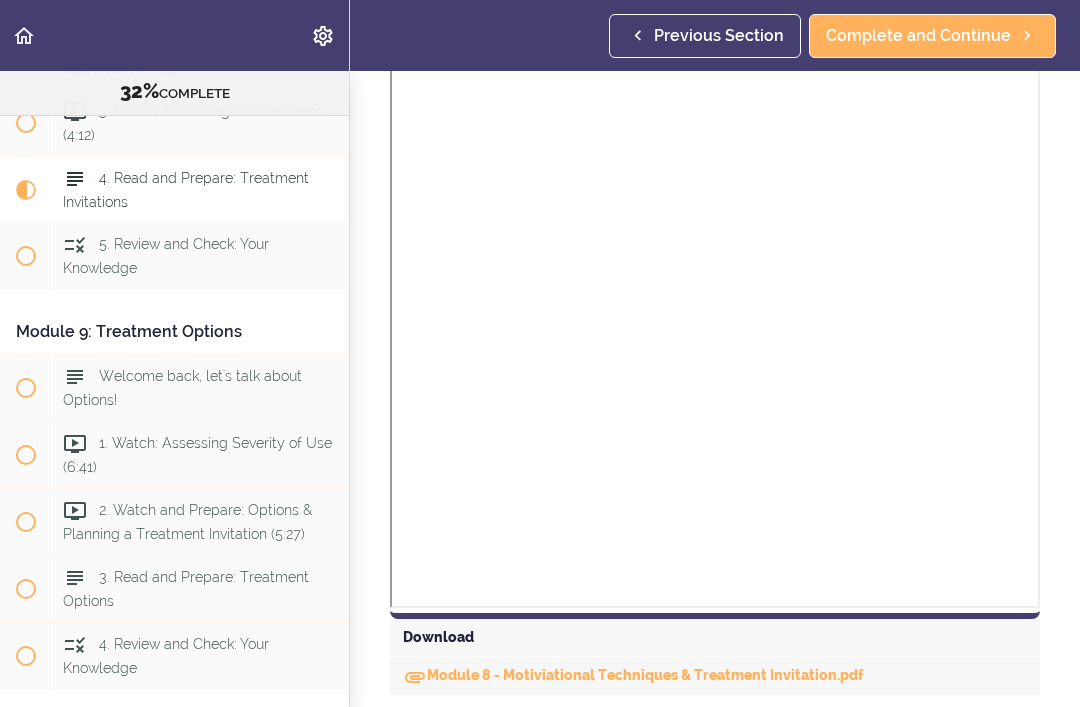 click on "Module 8 - Motiviational Techniques & Treatment Invitation.pdf" at bounding box center (633, 675) 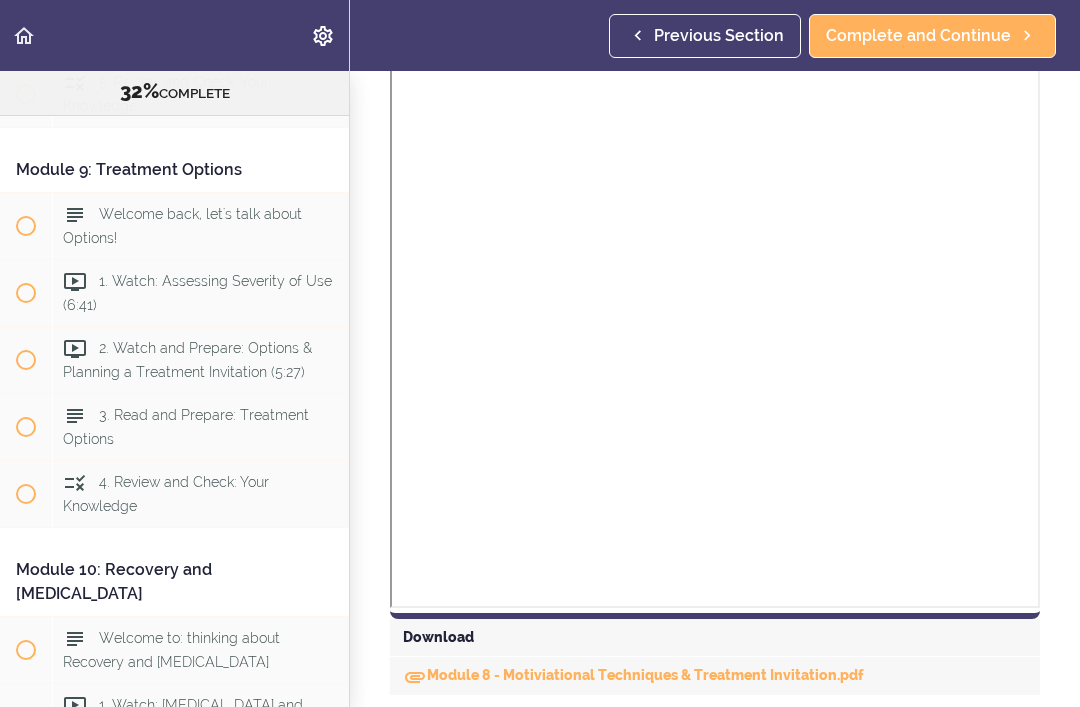 scroll, scrollTop: 3680, scrollLeft: 0, axis: vertical 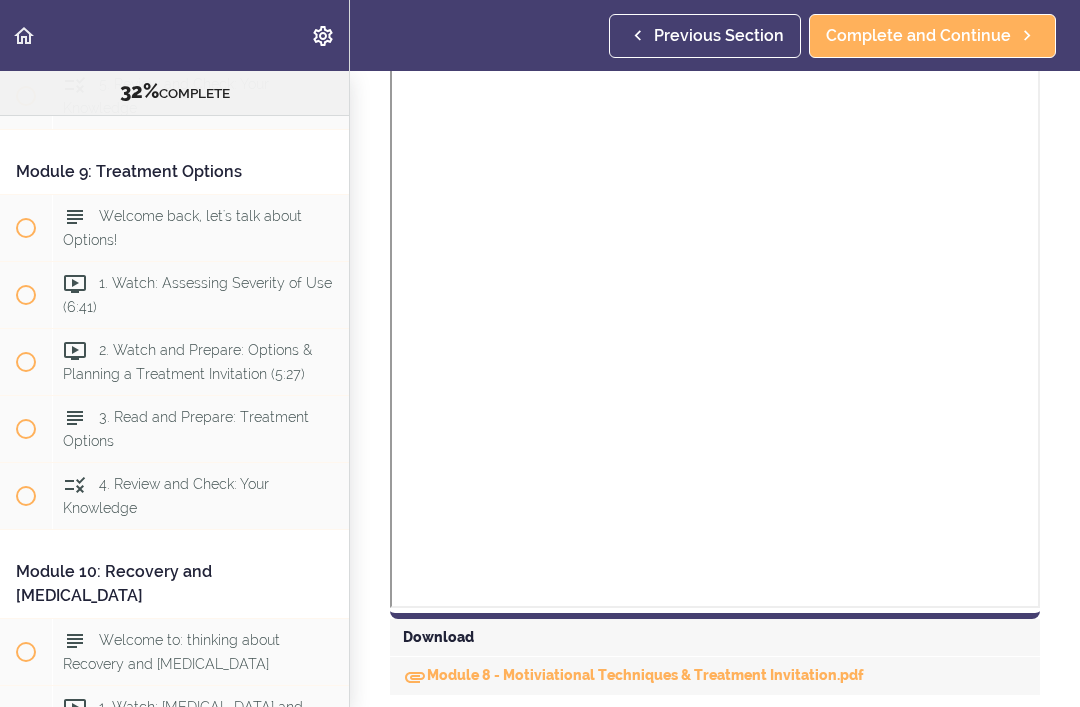 click on "3. Read and Prepare: Treatment Options" at bounding box center [186, 428] 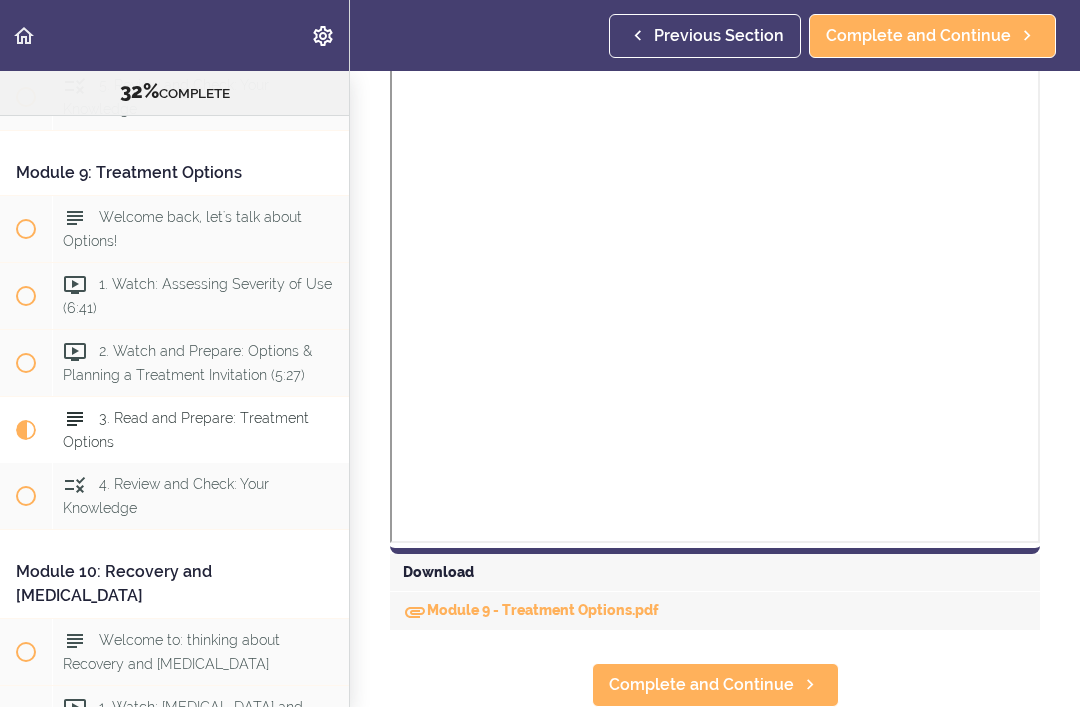 scroll, scrollTop: 177, scrollLeft: 0, axis: vertical 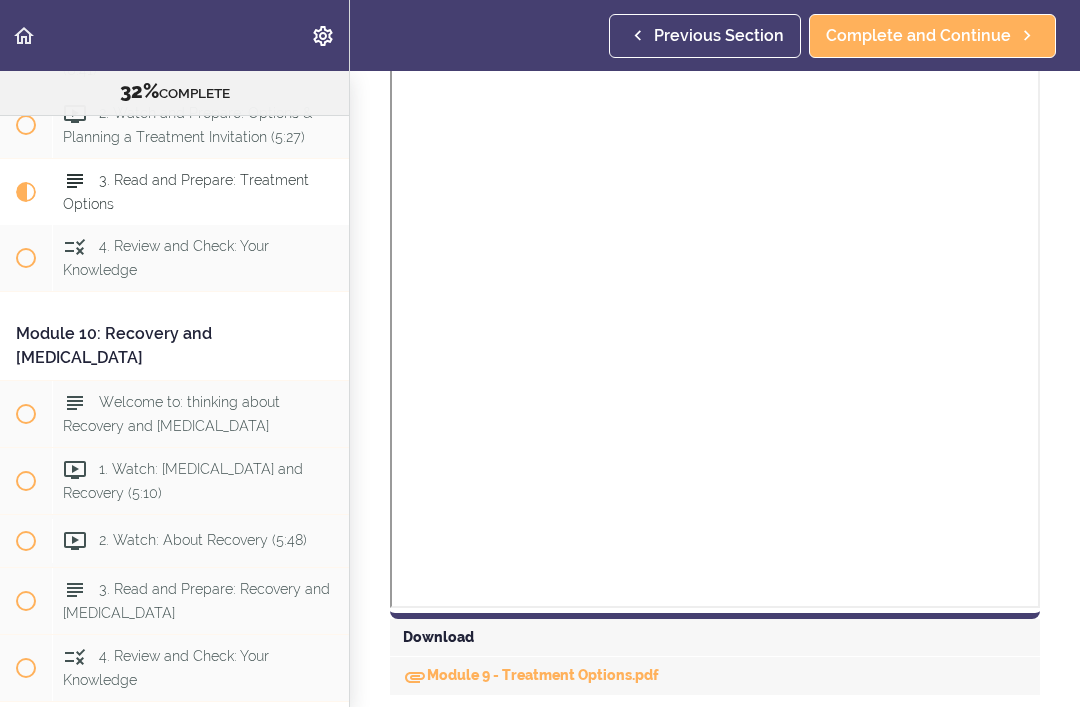 click on "Module 9 - Treatment Options.pdf" at bounding box center [531, 675] 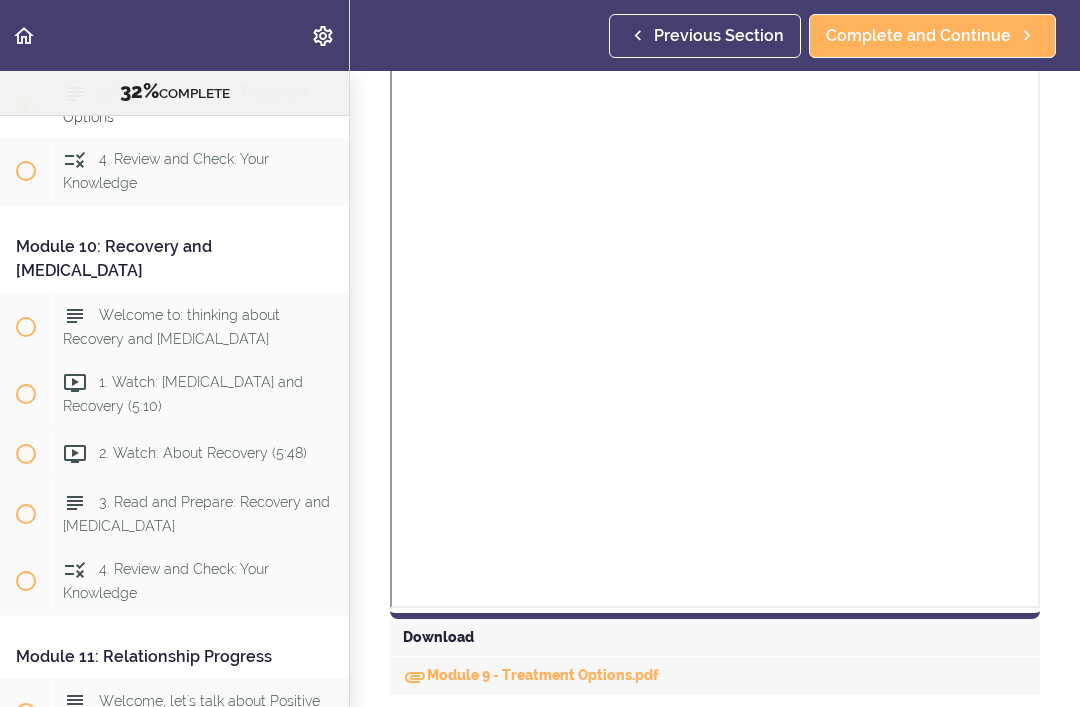scroll, scrollTop: 4008, scrollLeft: 0, axis: vertical 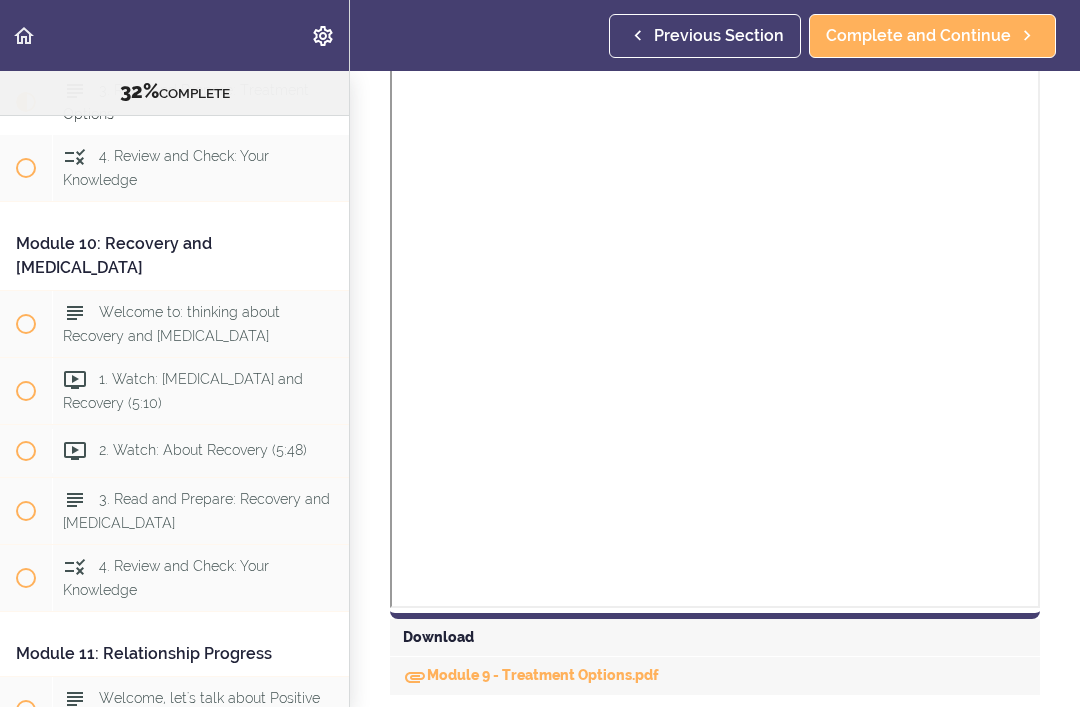 click on "3. Read and Prepare: Recovery and [MEDICAL_DATA]" at bounding box center (196, 510) 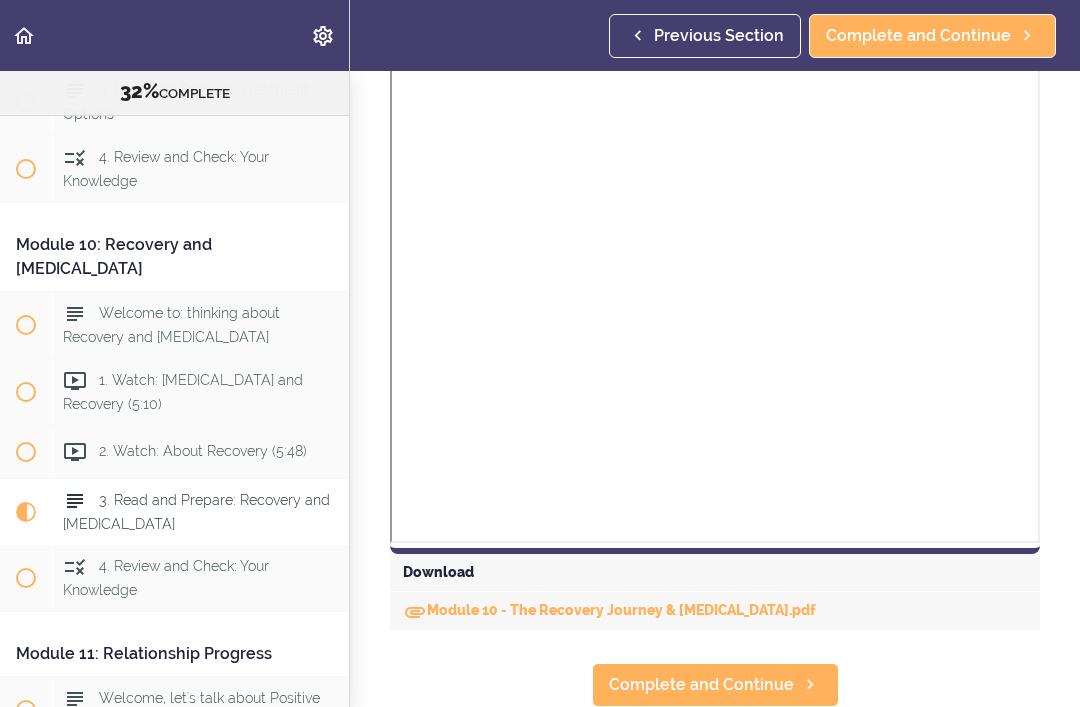 scroll, scrollTop: 50, scrollLeft: 0, axis: vertical 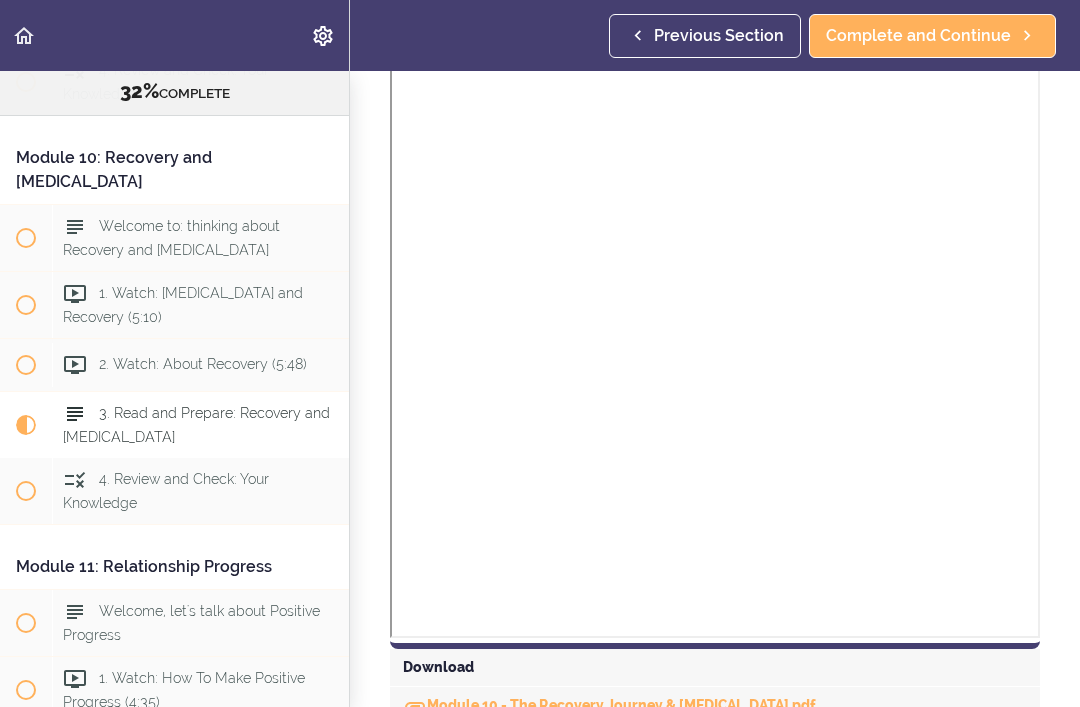 click on "Module 10 - The Recovery Journey & Relapse.pdf" at bounding box center (609, 705) 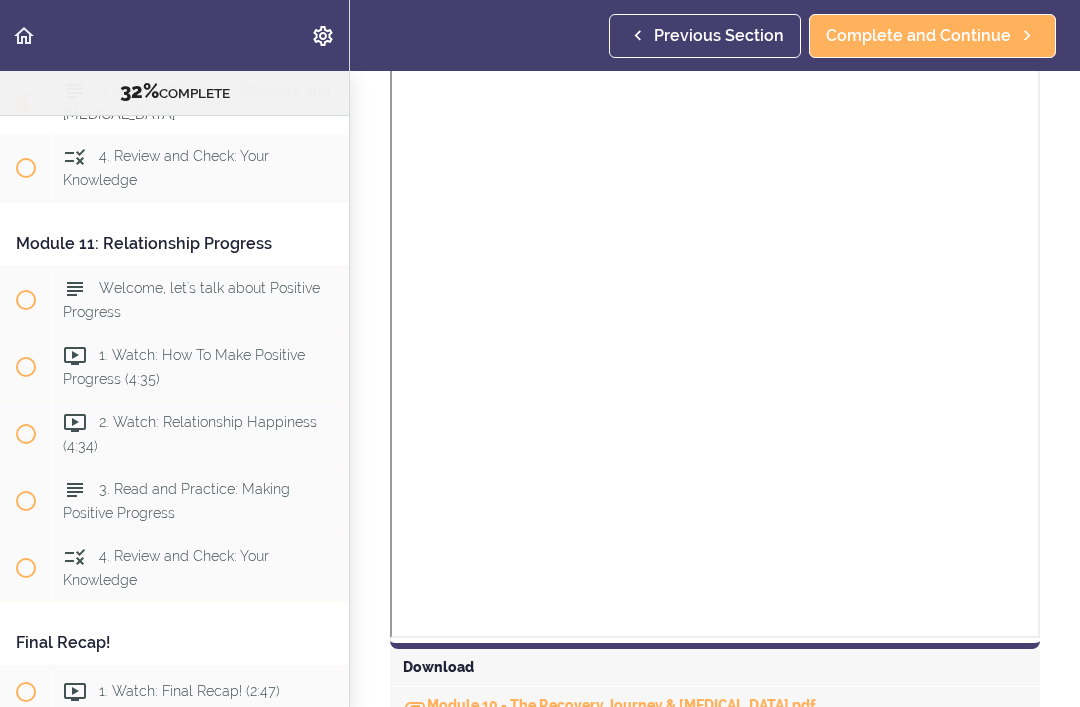 scroll, scrollTop: 4447, scrollLeft: 0, axis: vertical 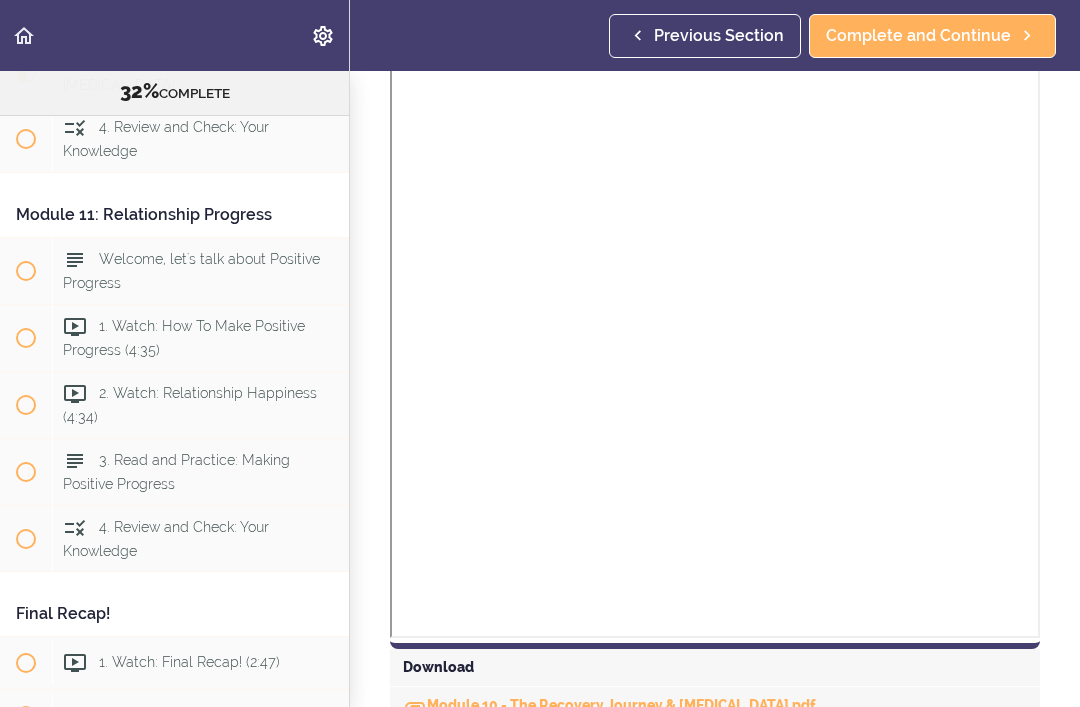 click on "3. Read and Practice: Making Positive Progress" at bounding box center [200, 472] 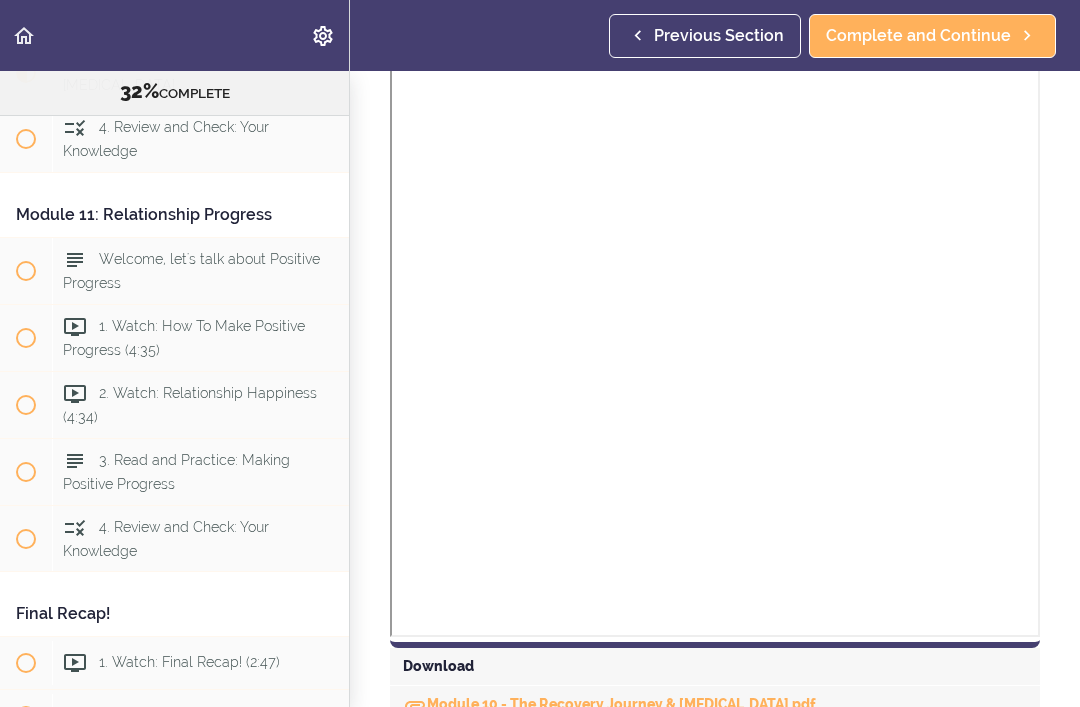 scroll, scrollTop: 1262, scrollLeft: 0, axis: vertical 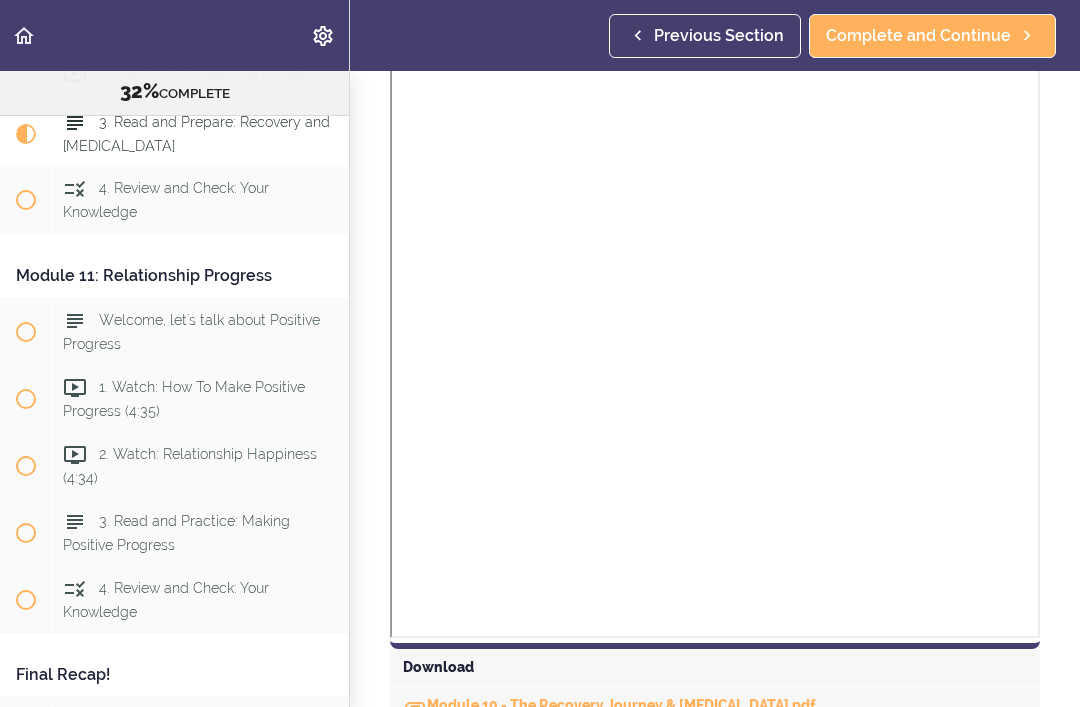 click on "3. Read and Practice: Making Positive Progress" at bounding box center (176, 532) 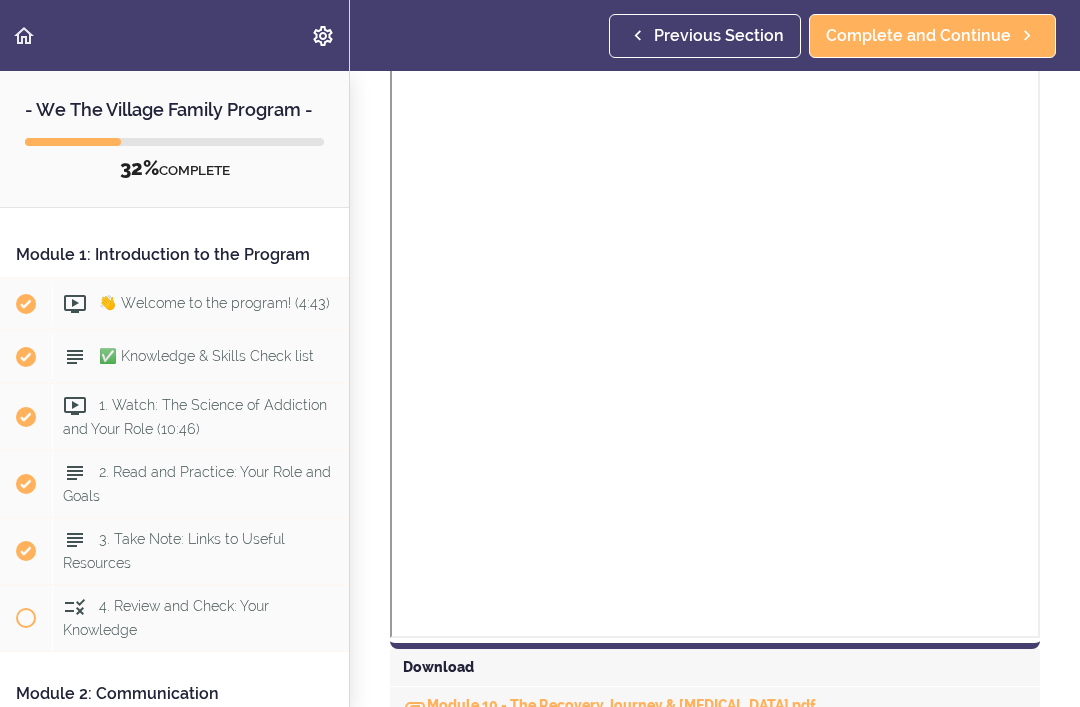 scroll, scrollTop: 0, scrollLeft: 0, axis: both 